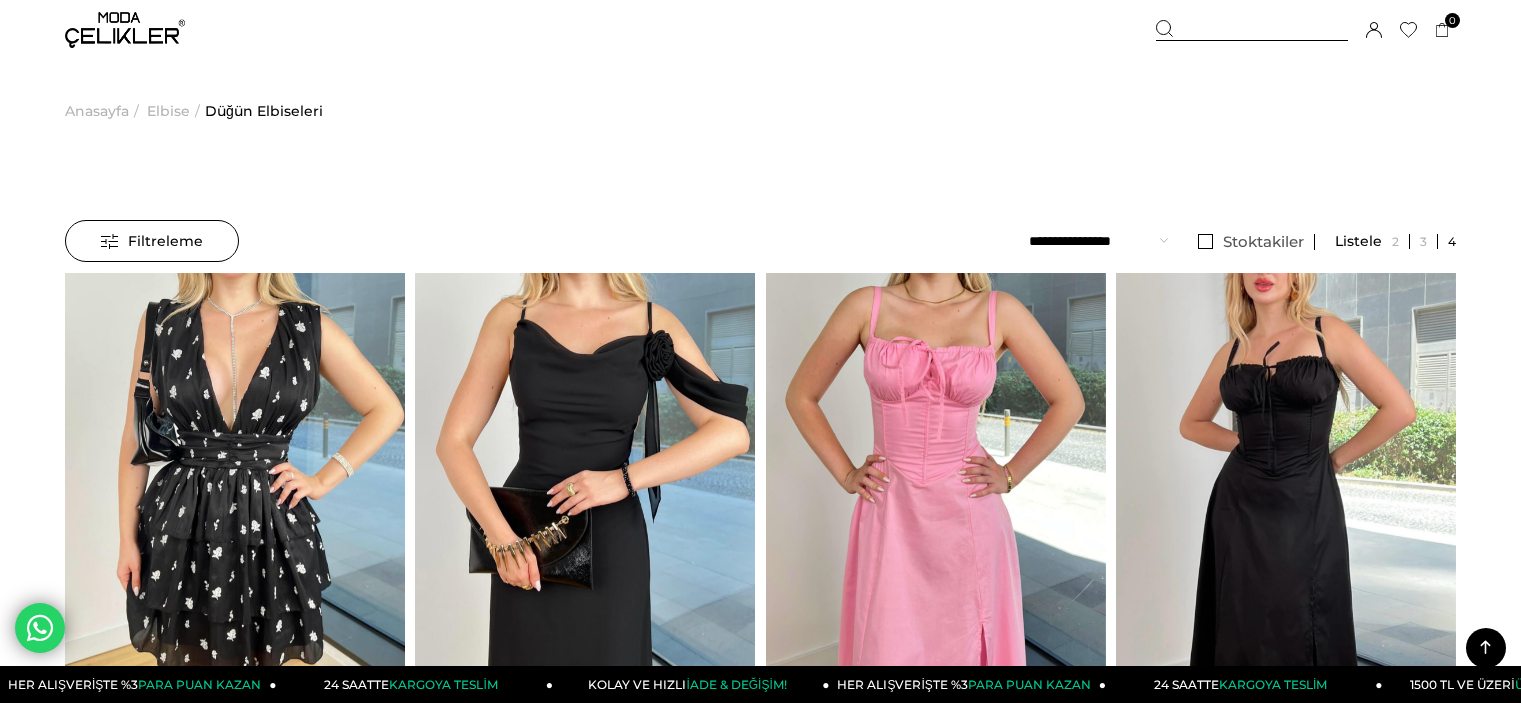 scroll, scrollTop: 795, scrollLeft: 0, axis: vertical 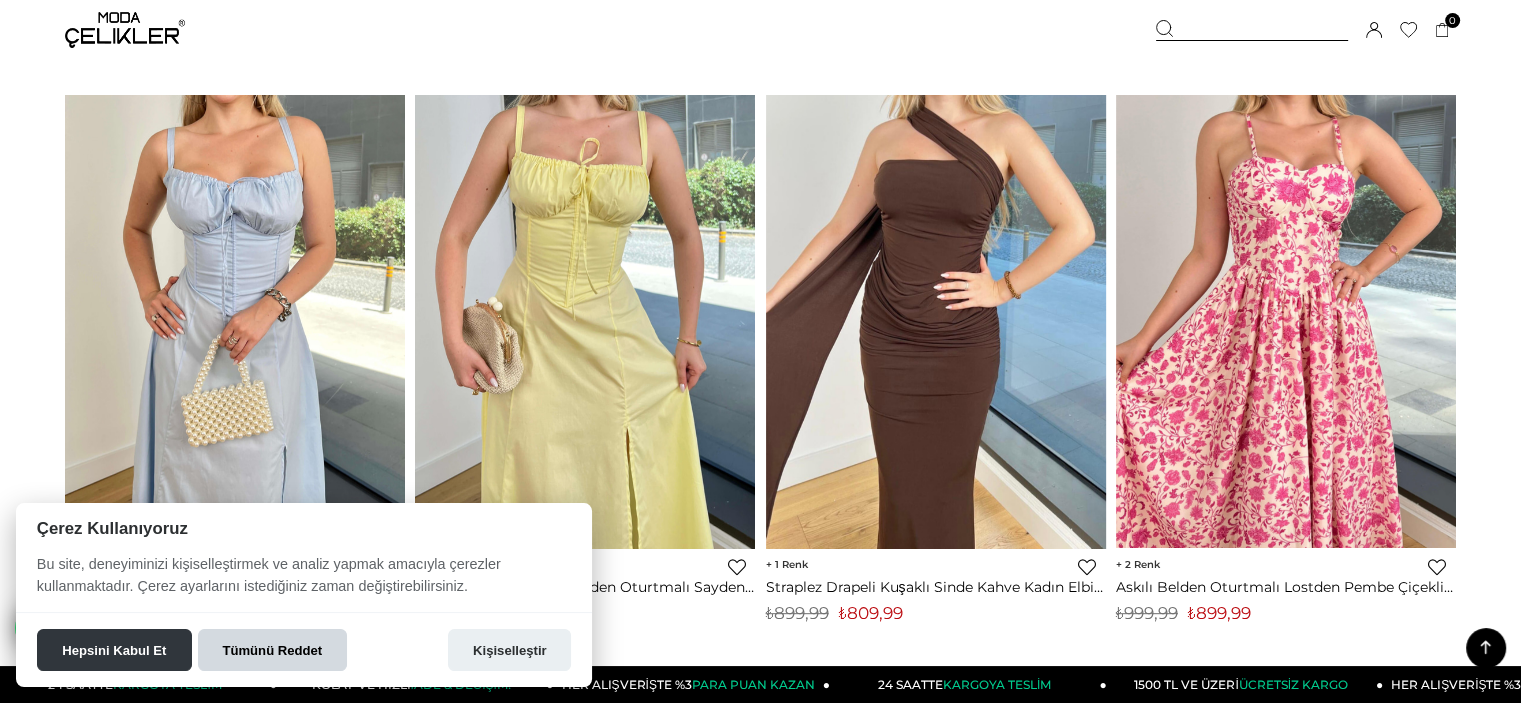 click on "Tümünü Reddet" at bounding box center (272, 650) 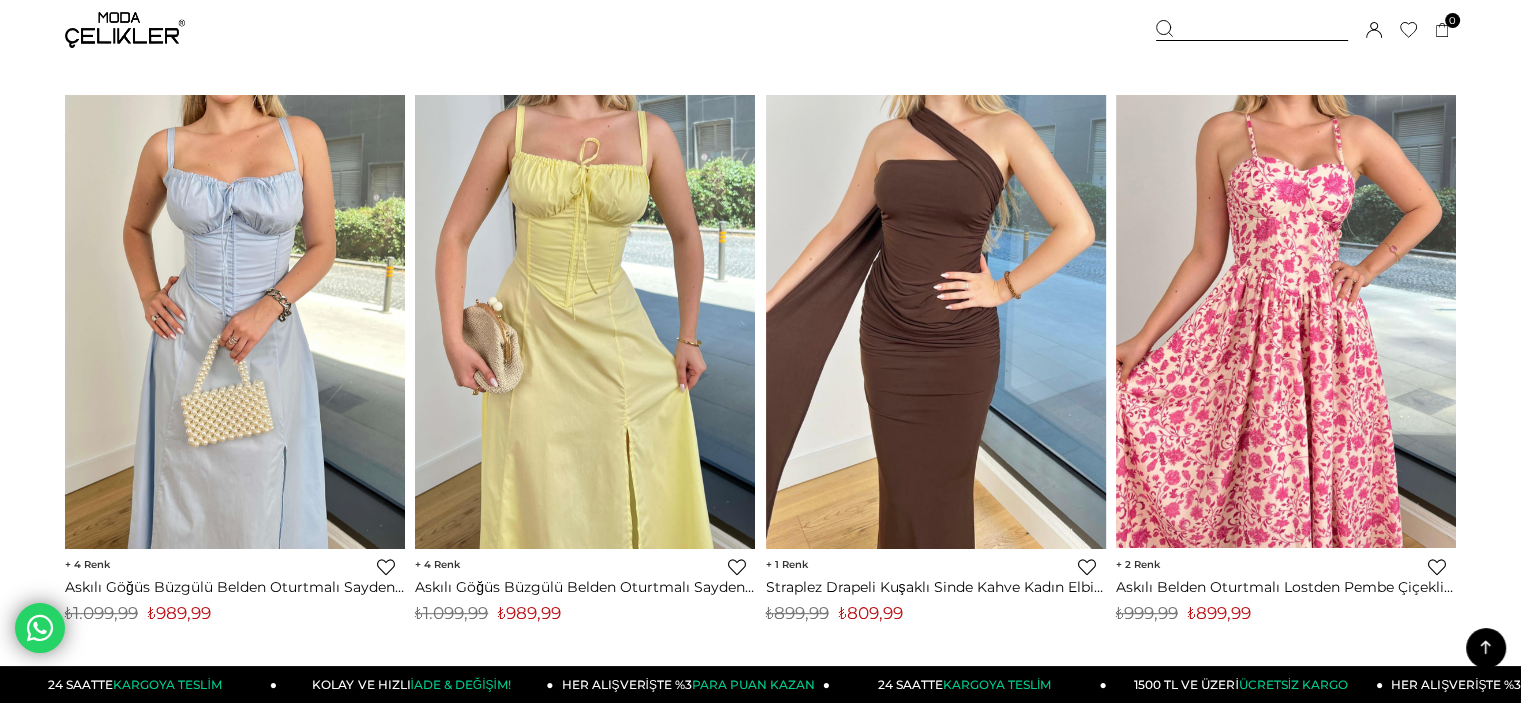 scroll, scrollTop: 0, scrollLeft: 0, axis: both 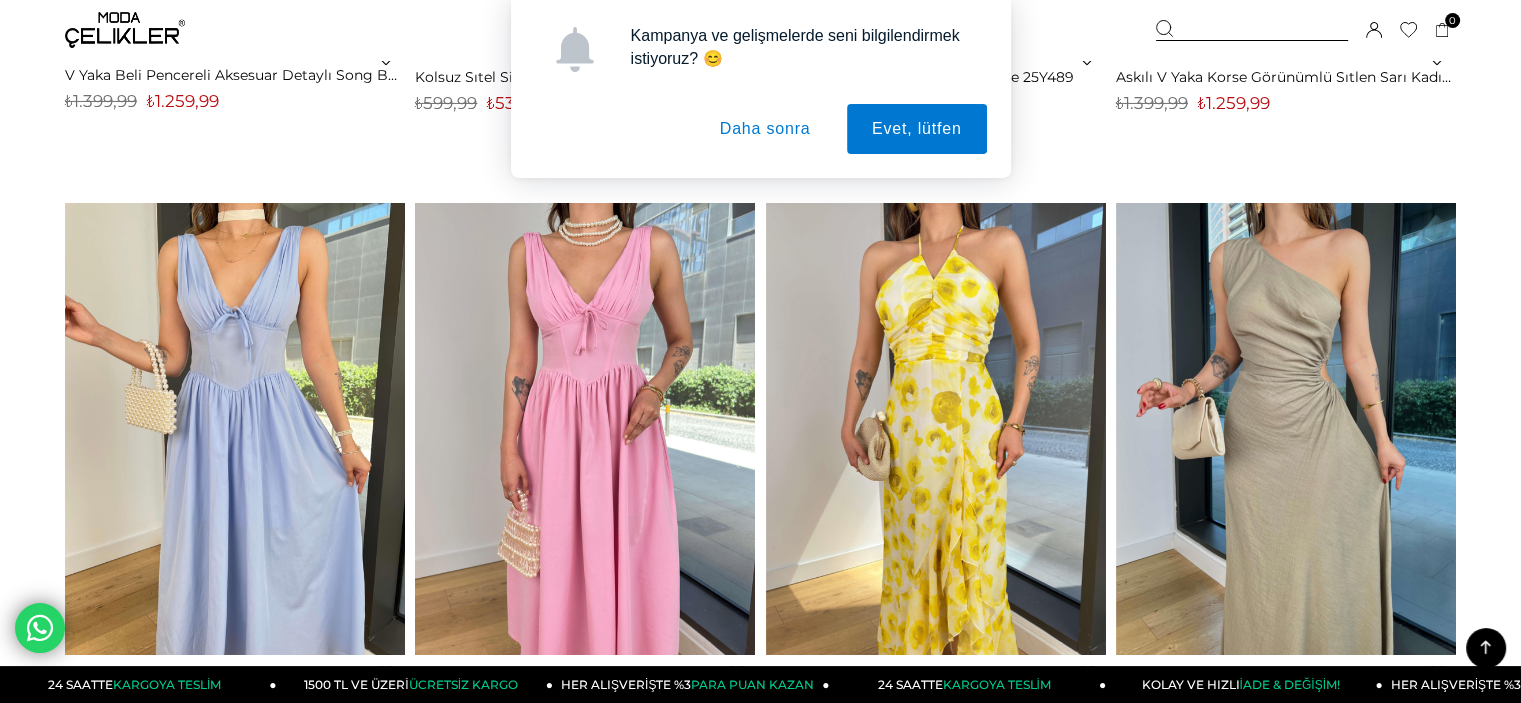 click on "Daha sonra" at bounding box center [765, 129] 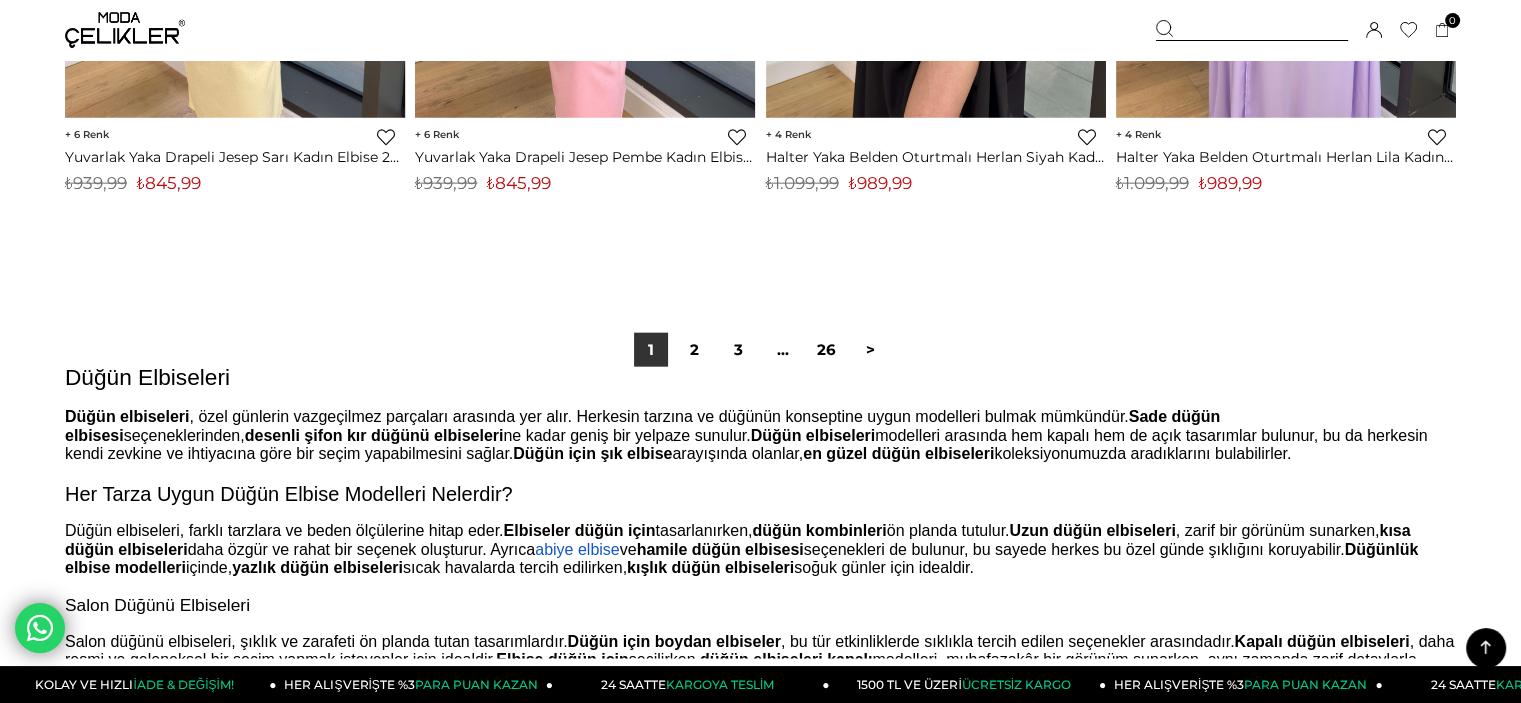scroll, scrollTop: 12188, scrollLeft: 0, axis: vertical 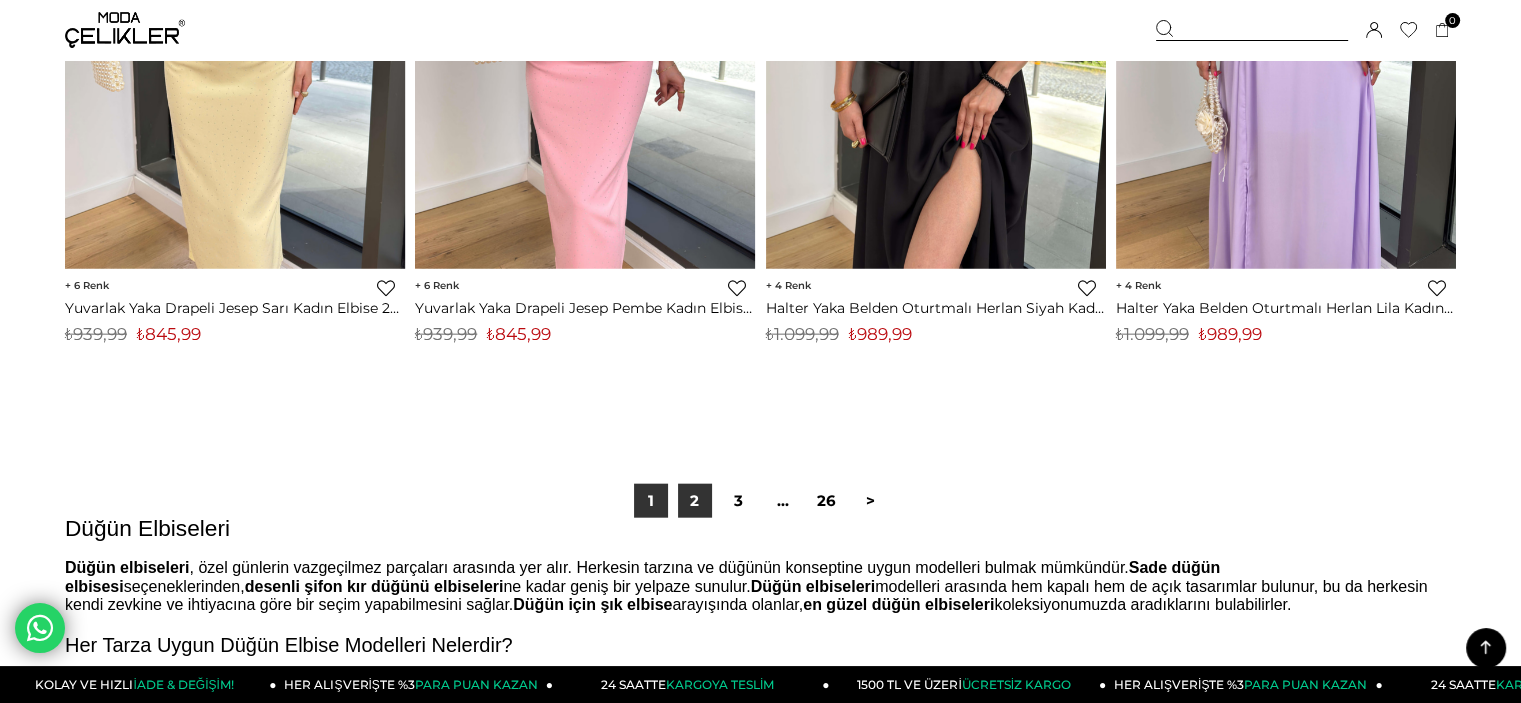 click on "2" at bounding box center [695, 501] 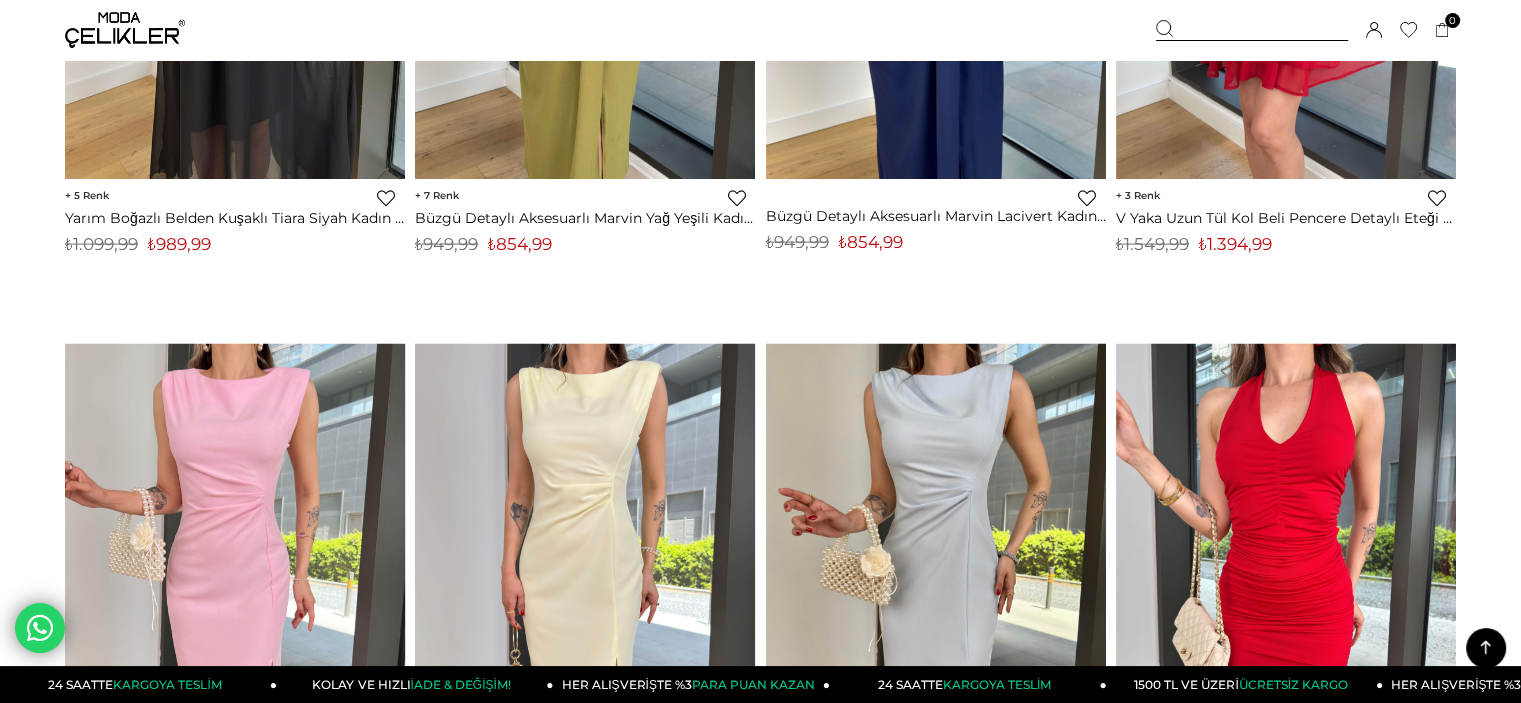 scroll, scrollTop: 4504, scrollLeft: 0, axis: vertical 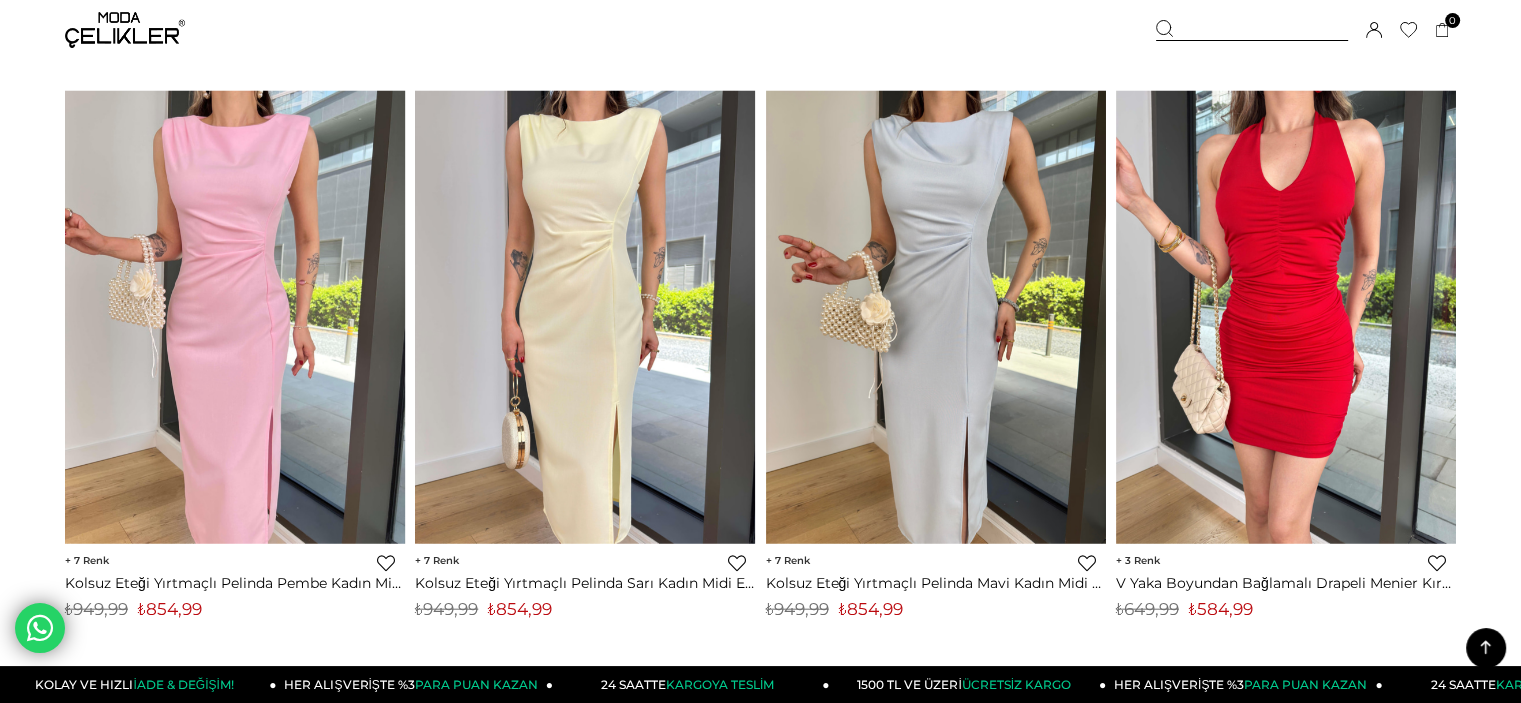 click on "Menü
Üye Girişi
Üye Ol
Hesabım
Çıkış Yap
Sepetim
Favorilerim
Yardım
Sepetim
0
Ürün
Sepetinizde ürün bulunmamaktadır.
Genel Toplam :
Sepetim
SİPARİŞİ TAMAMLA
Üye Girişi
Üye Ol
Google İle Bağlan
Anasayfa" at bounding box center (760, 2025) 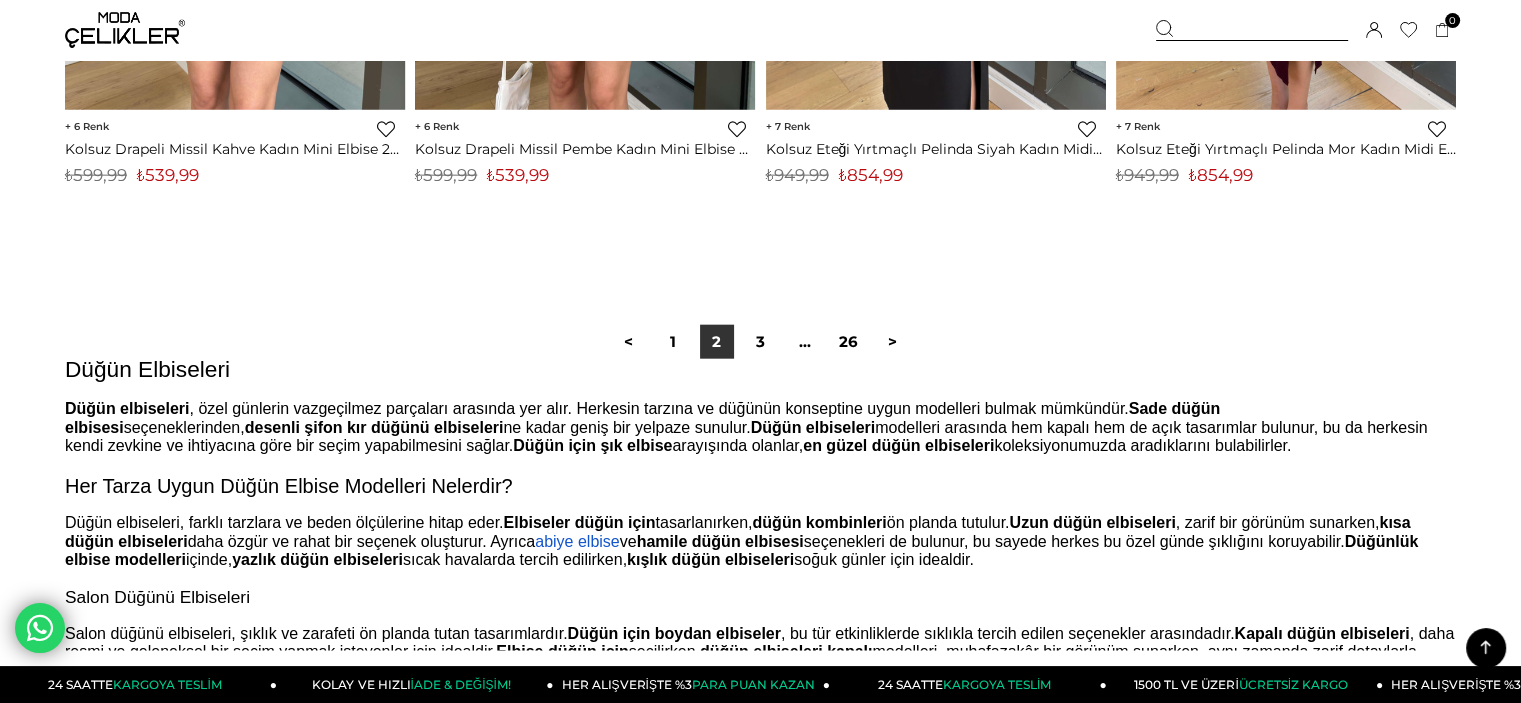 scroll, scrollTop: 12350, scrollLeft: 0, axis: vertical 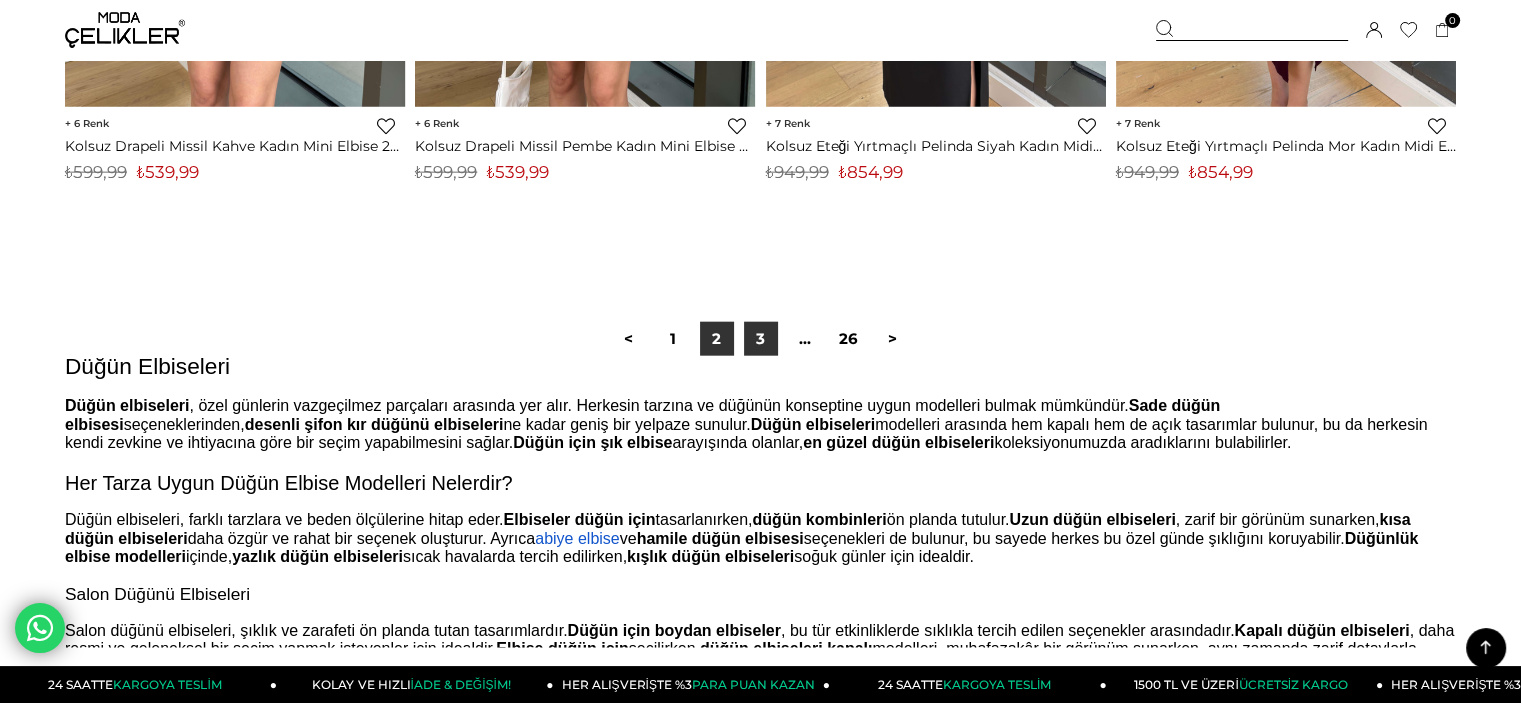 click on "3" at bounding box center (761, 339) 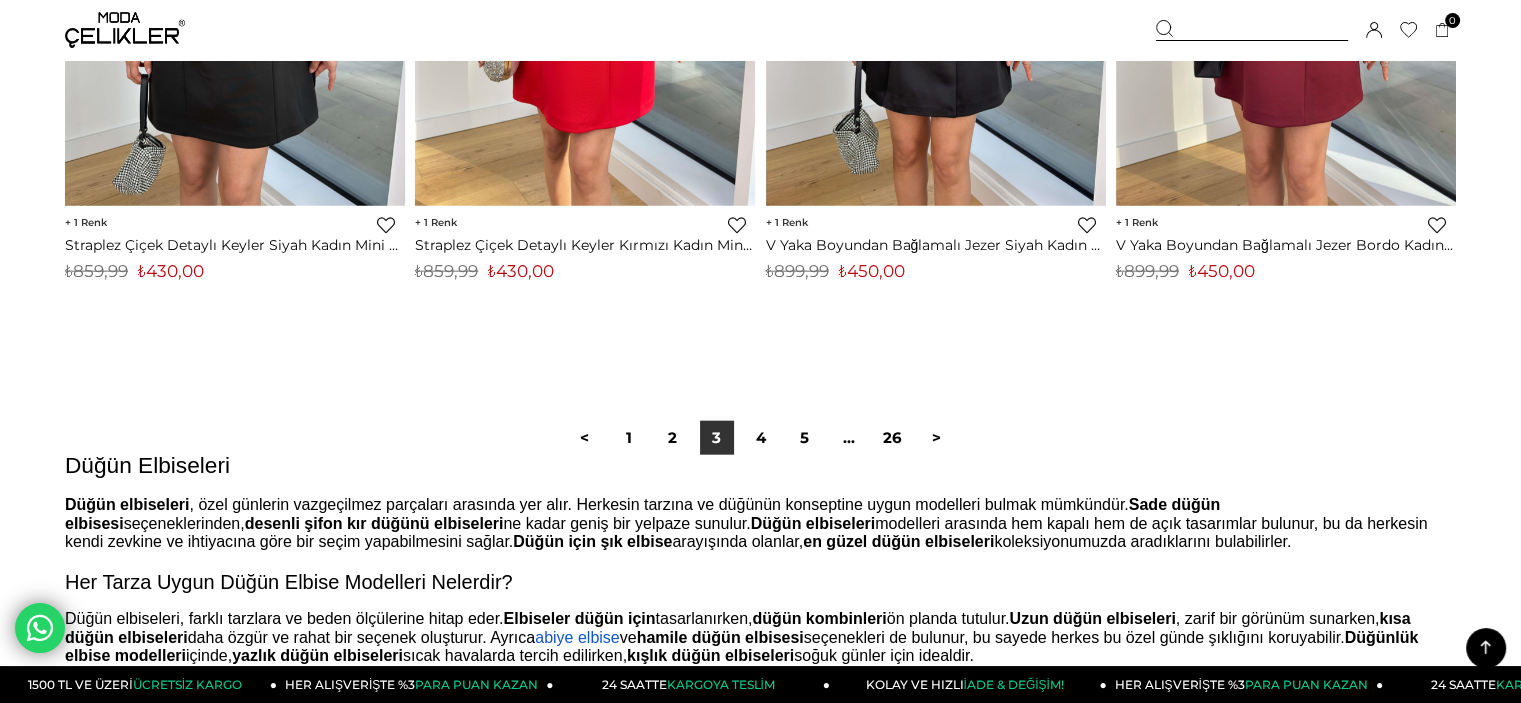 scroll, scrollTop: 12312, scrollLeft: 0, axis: vertical 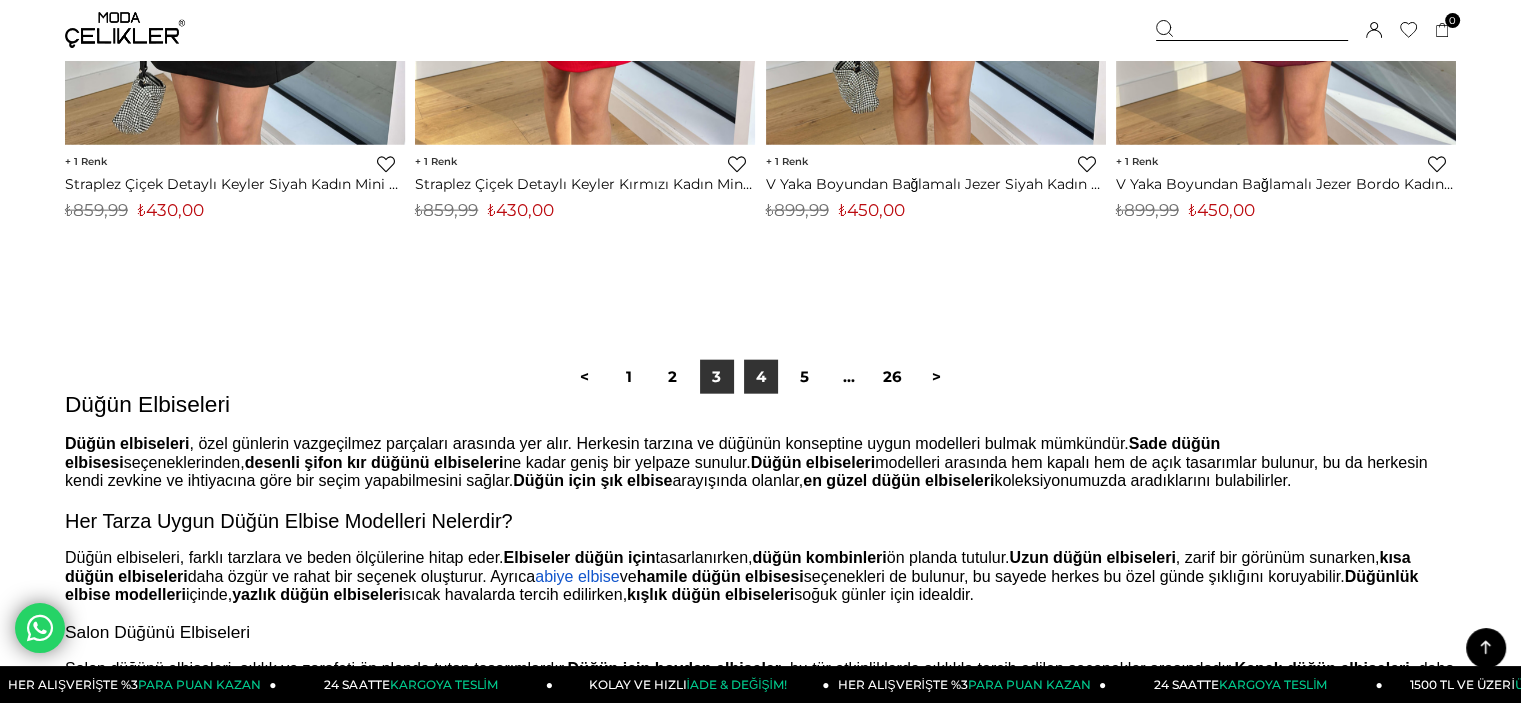 click on "4" at bounding box center [761, 377] 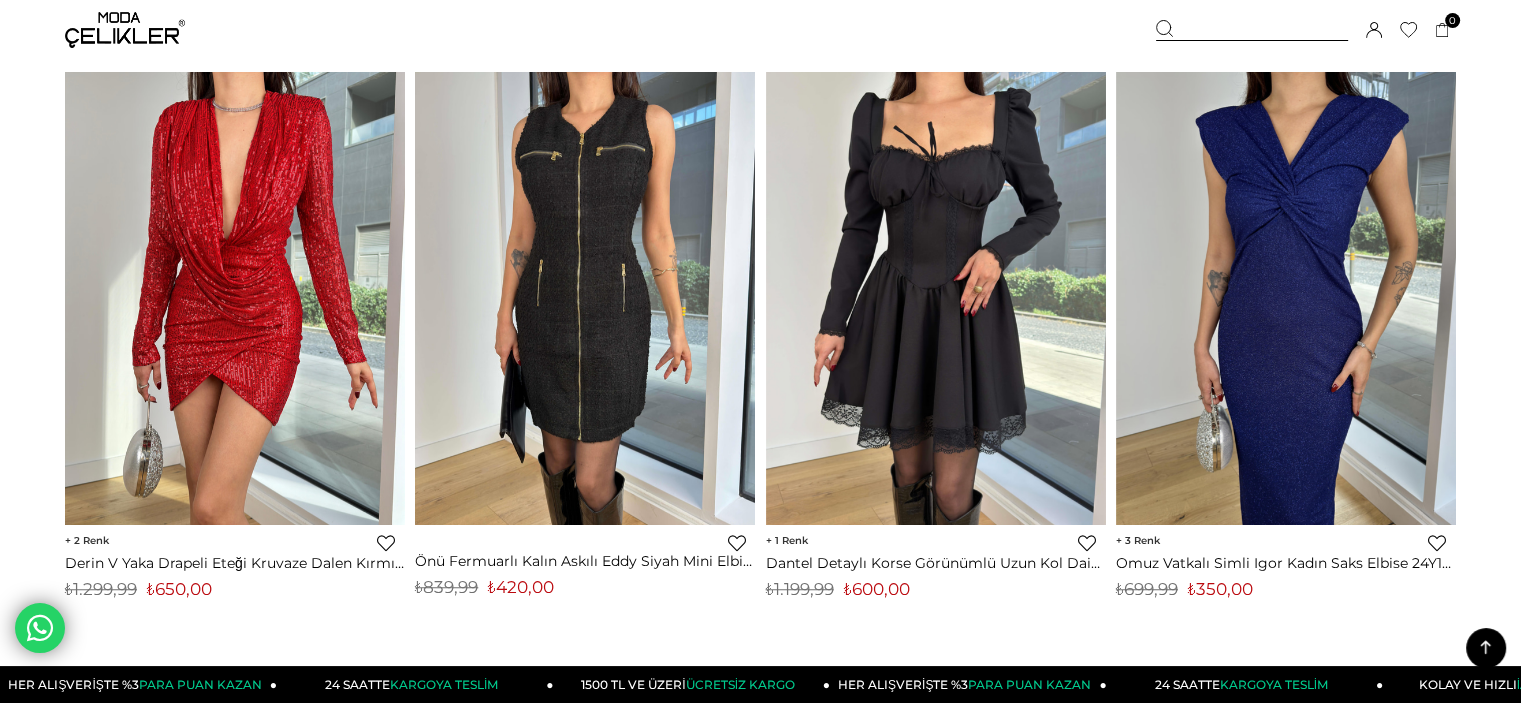 scroll, scrollTop: 1436, scrollLeft: 0, axis: vertical 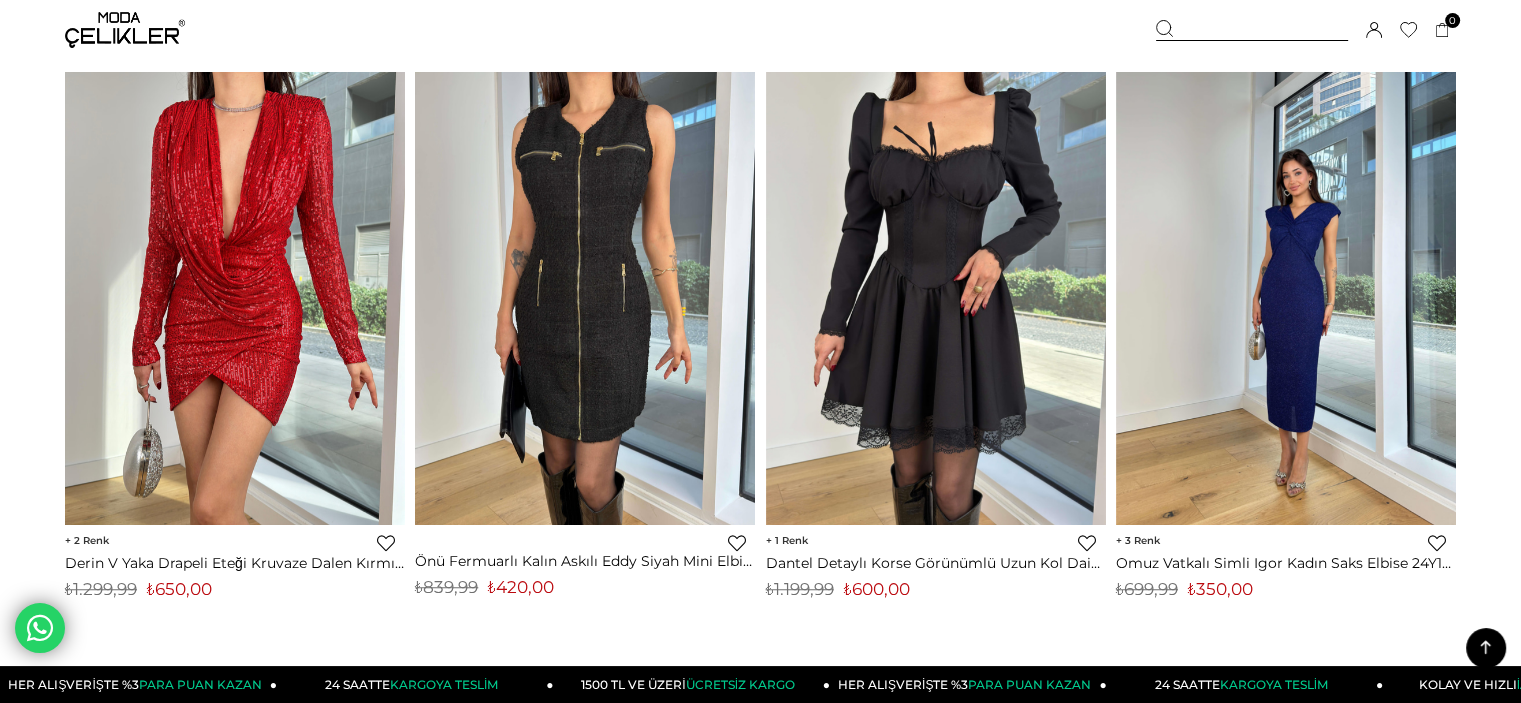 click at bounding box center [585, 297] 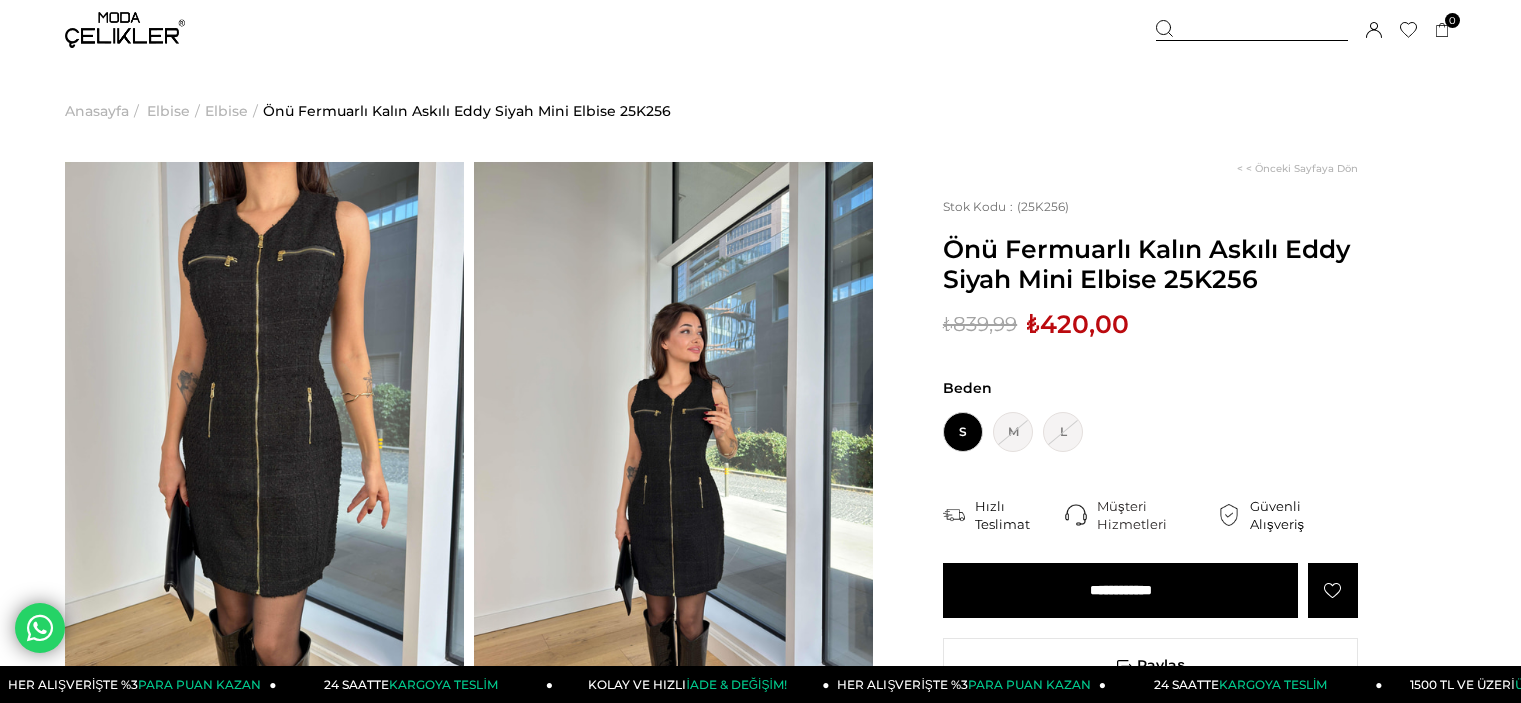 scroll, scrollTop: 0, scrollLeft: 0, axis: both 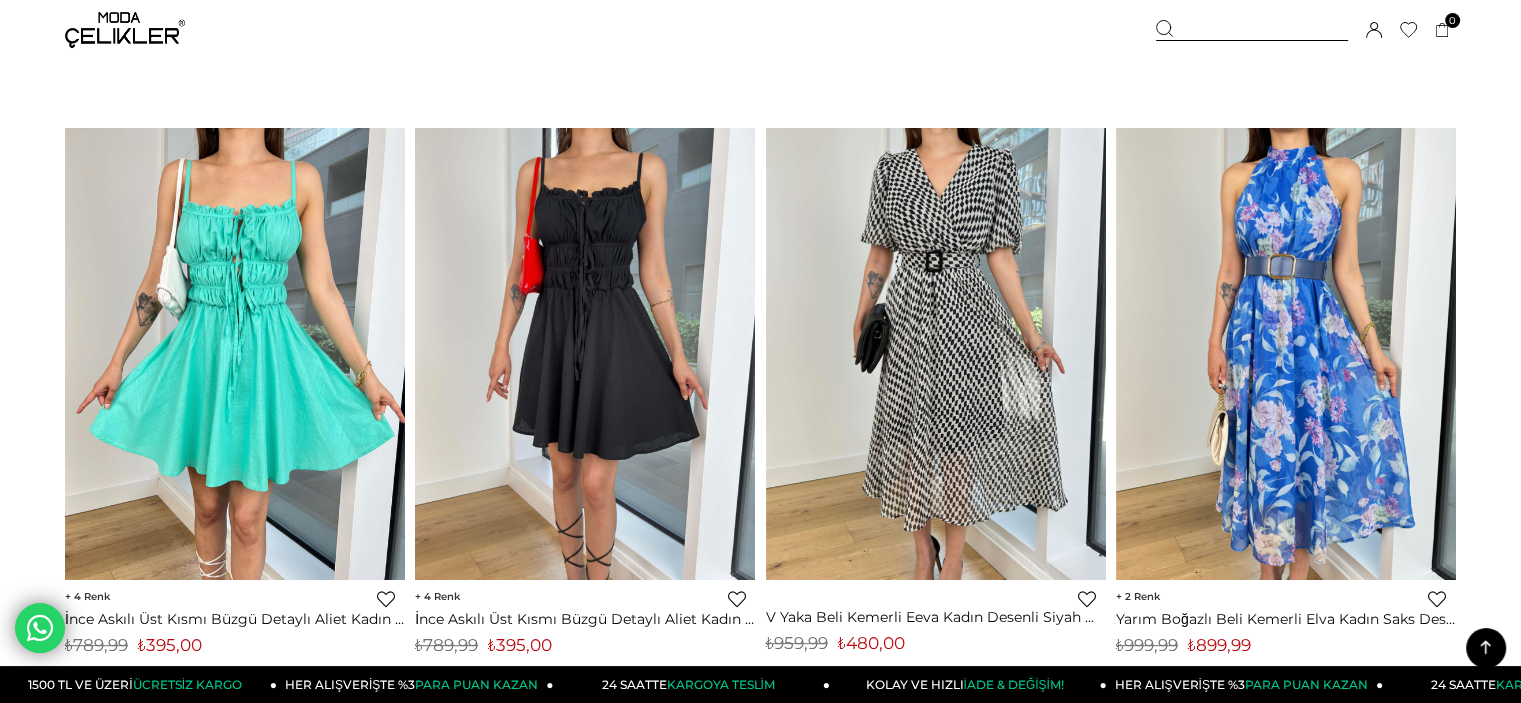 click at bounding box center [585, 353] 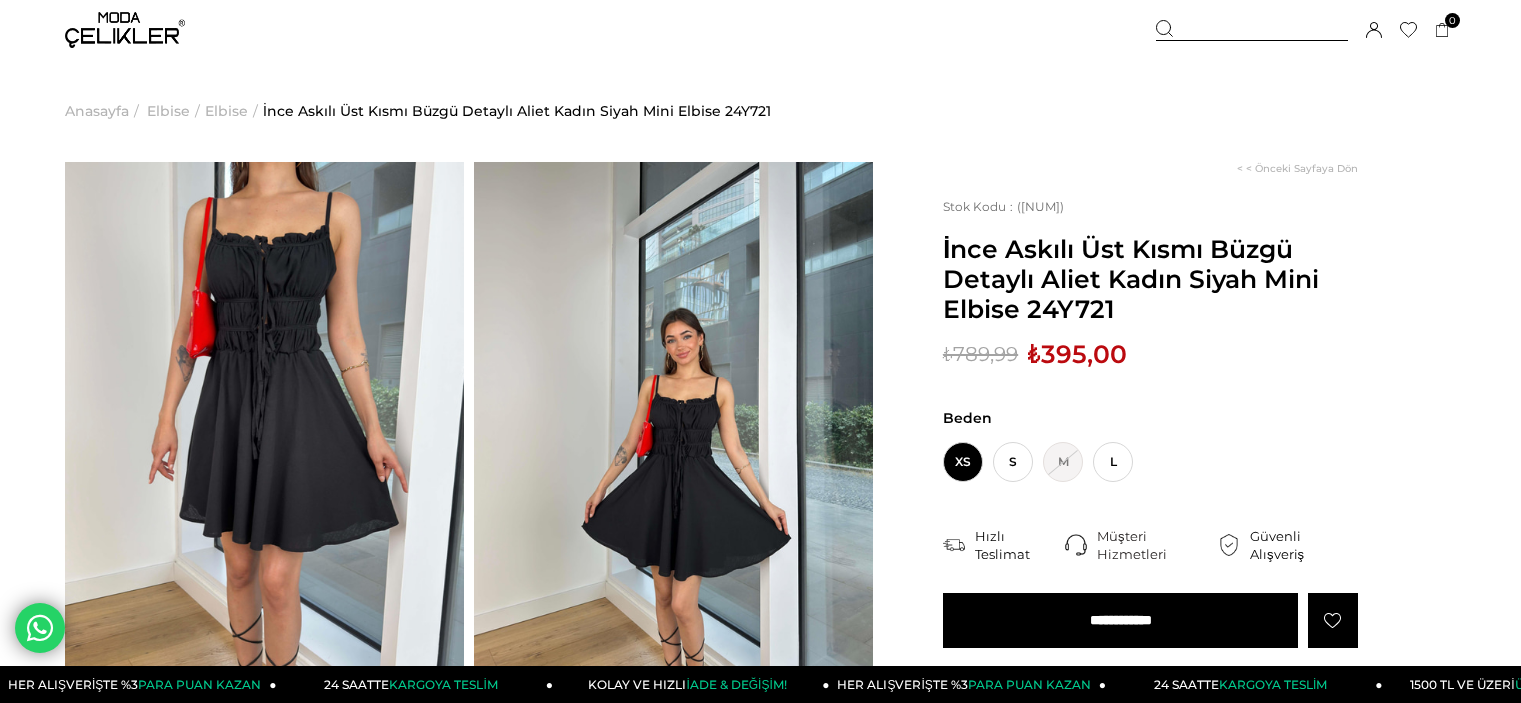 scroll, scrollTop: 0, scrollLeft: 0, axis: both 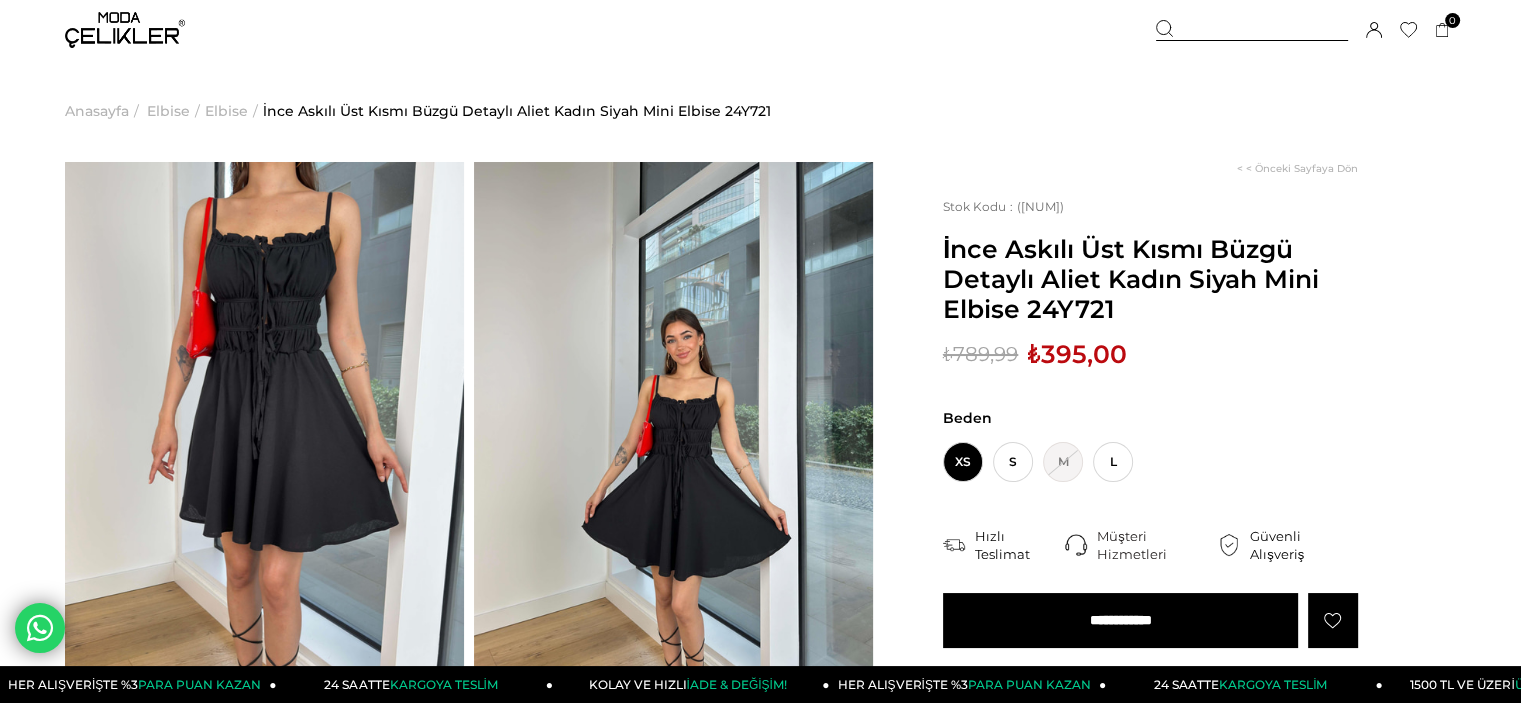 click at bounding box center [673, 428] 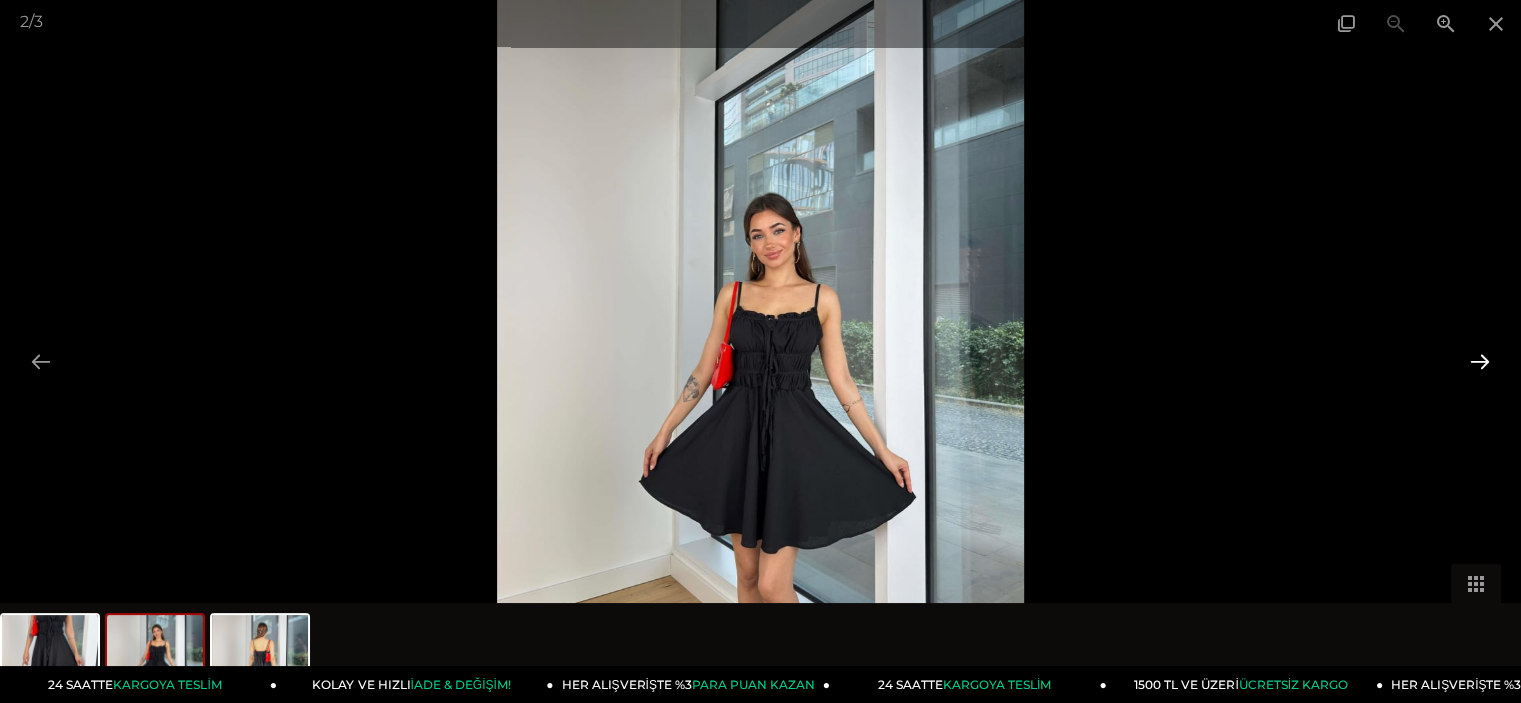 click at bounding box center (1480, 361) 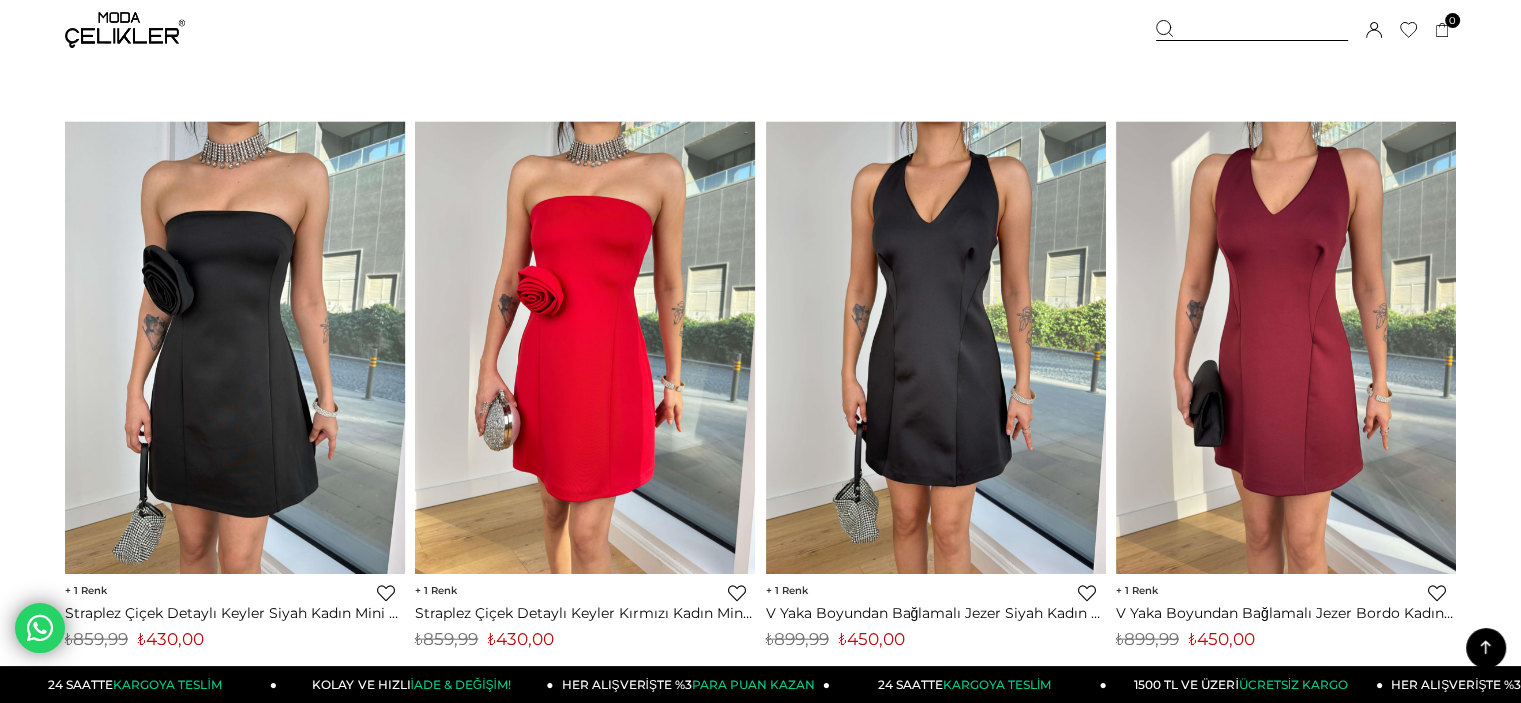 scroll, scrollTop: 11884, scrollLeft: 0, axis: vertical 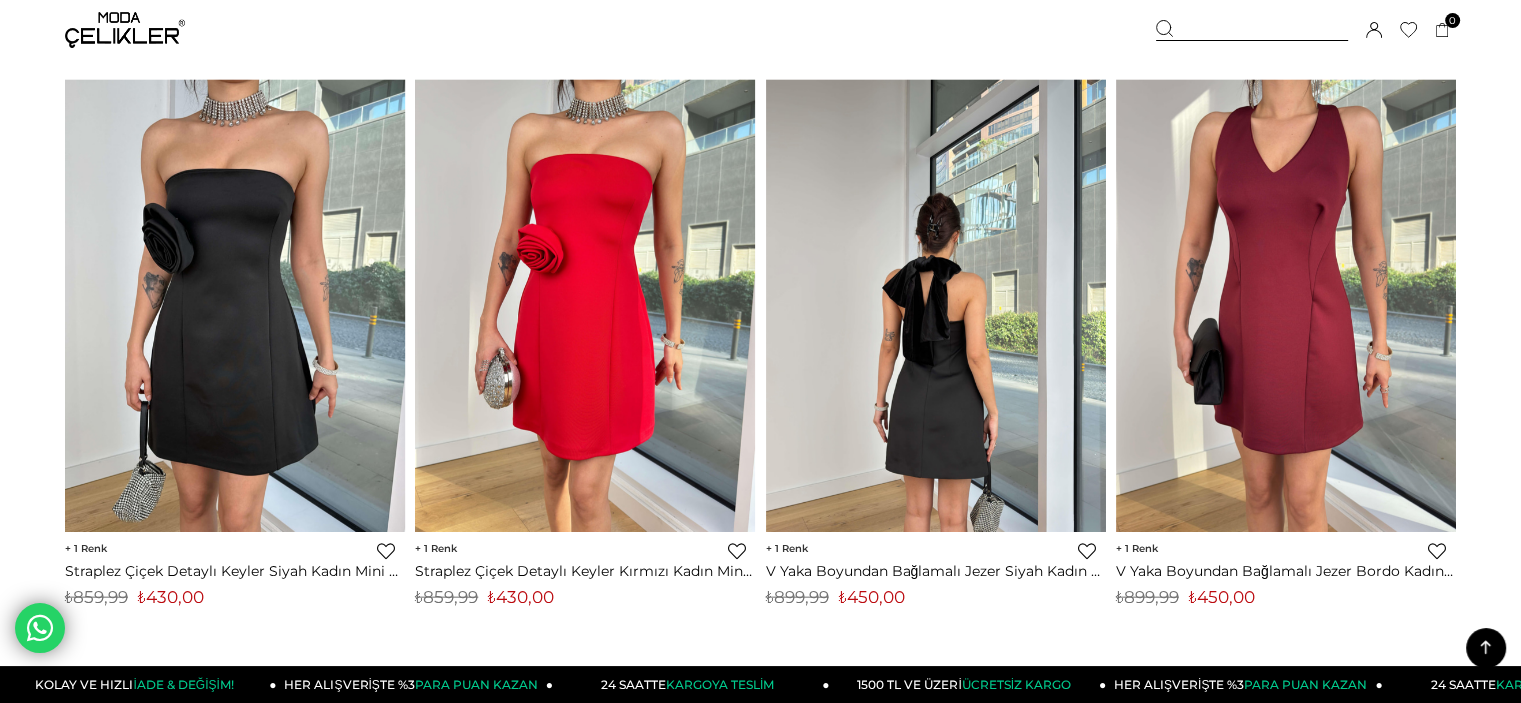 click at bounding box center (936, 306) 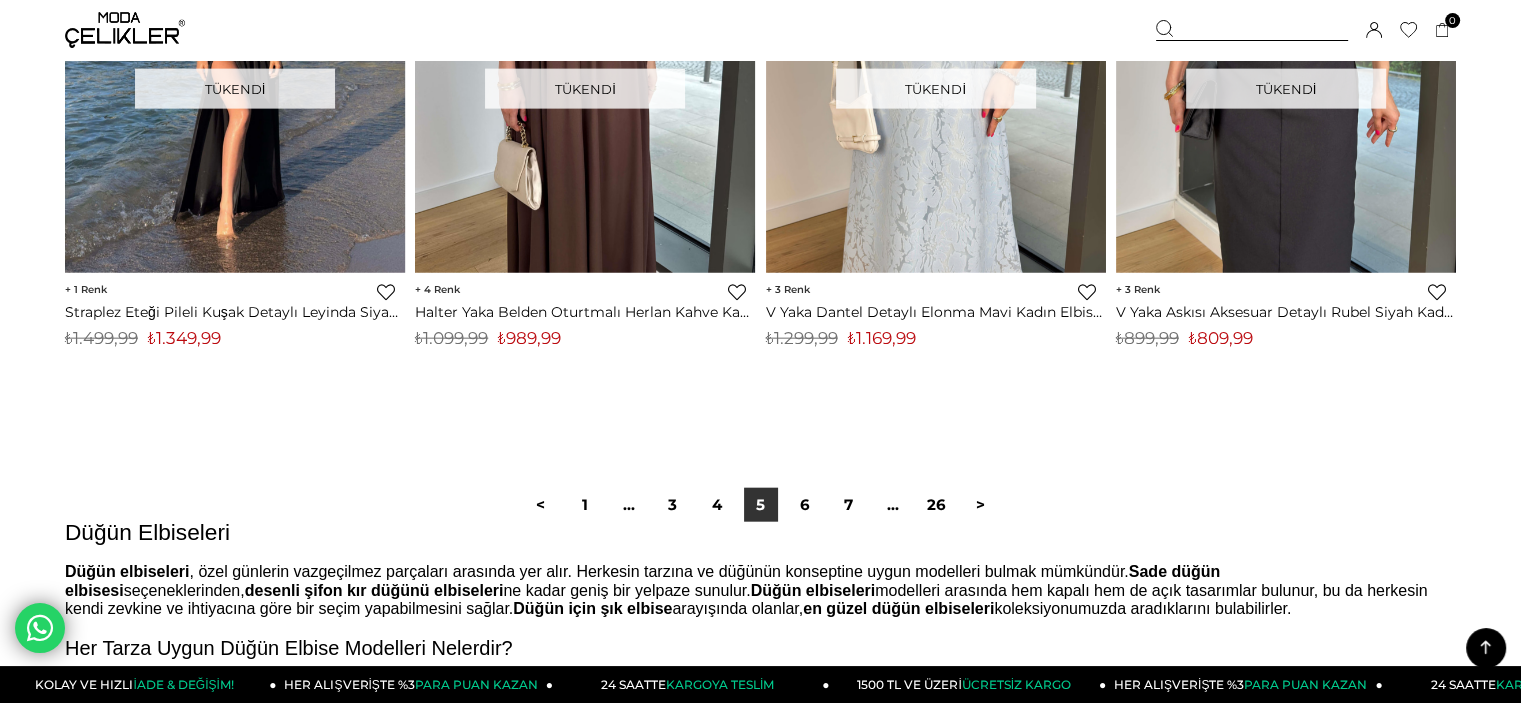 scroll, scrollTop: 12027, scrollLeft: 0, axis: vertical 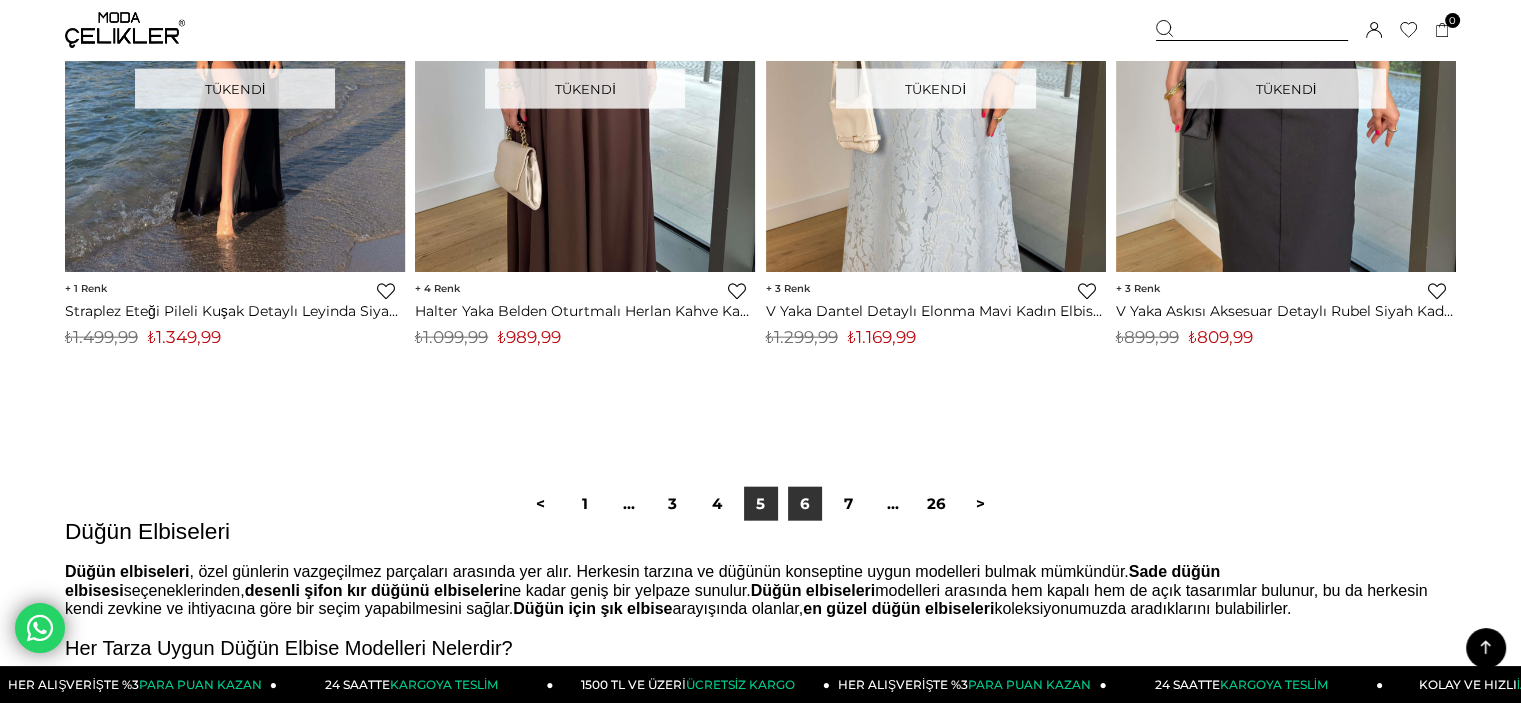 click on "6" at bounding box center [805, 504] 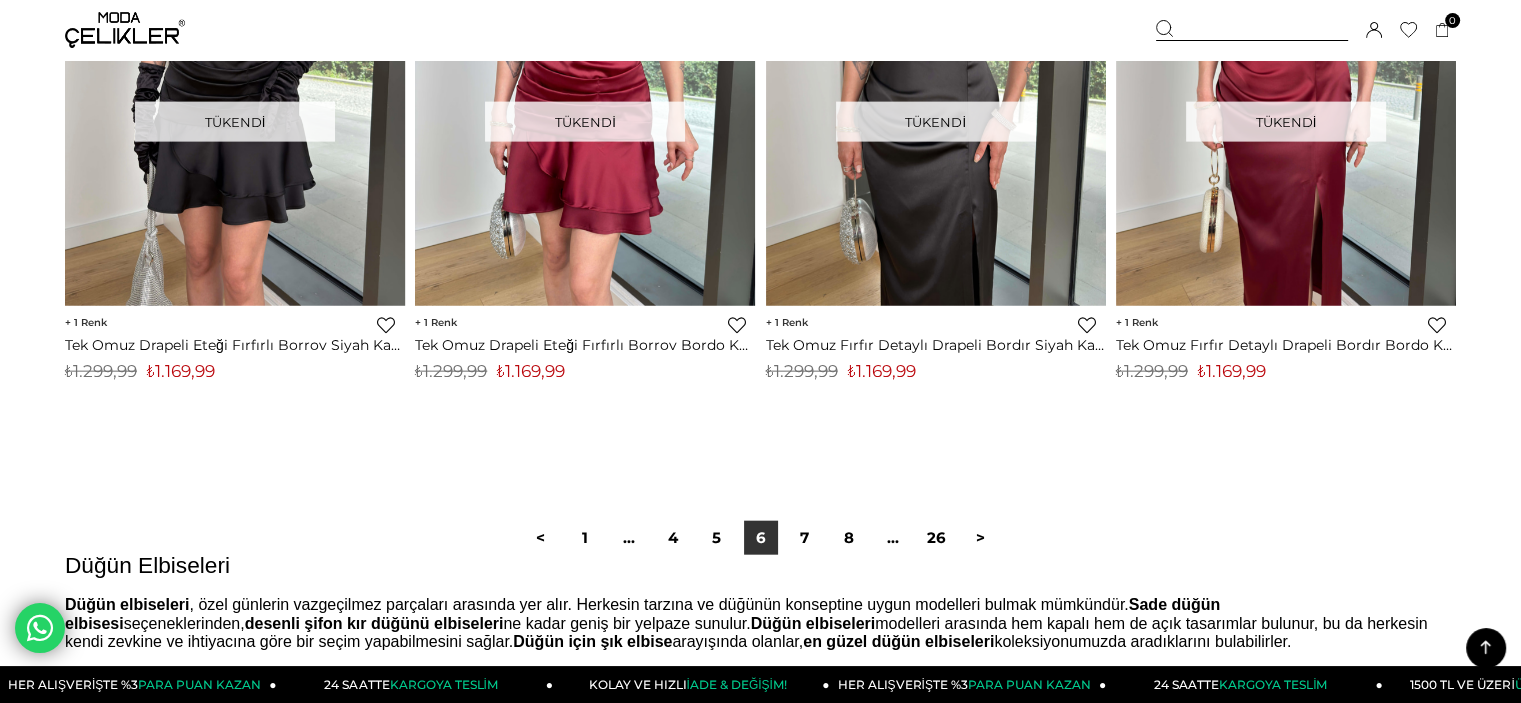 scroll, scrollTop: 12470, scrollLeft: 0, axis: vertical 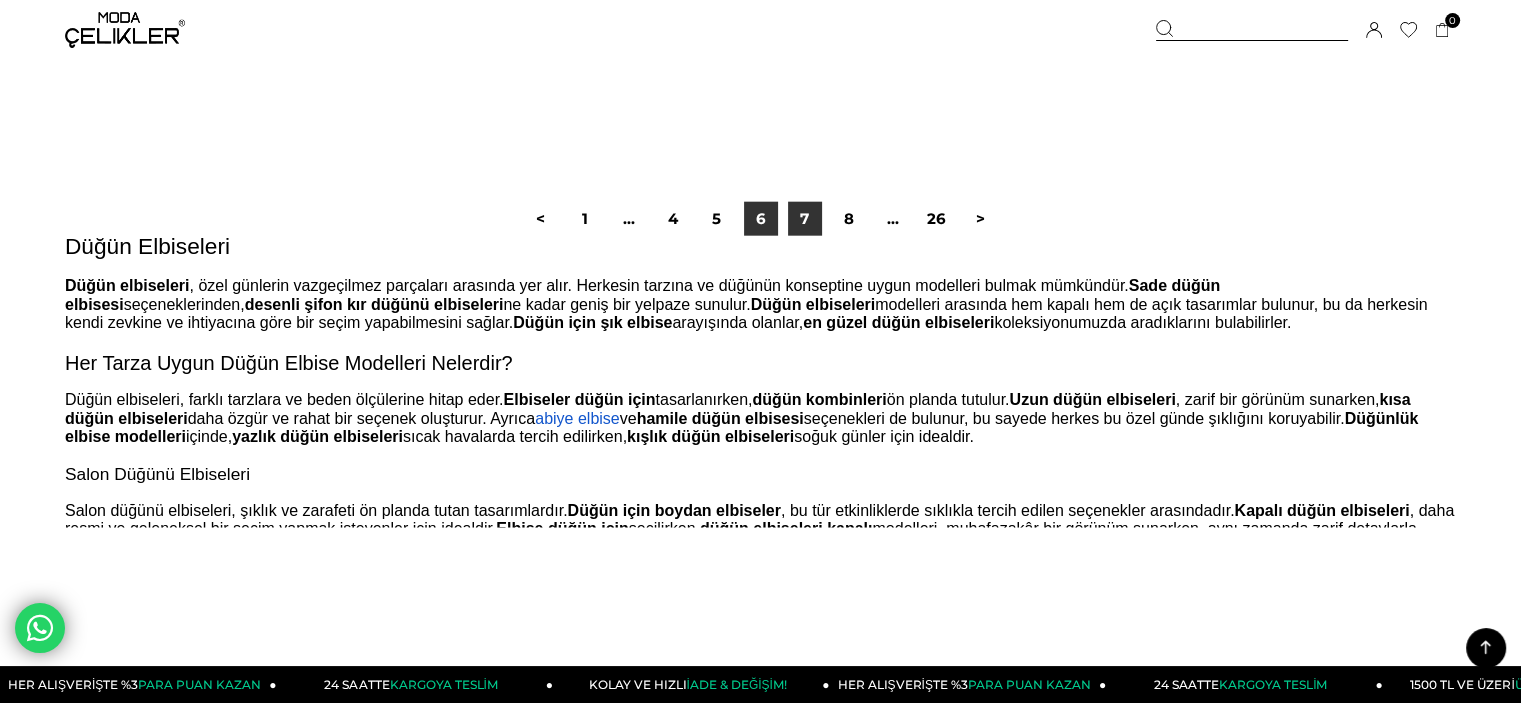 click on "7" at bounding box center [805, 219] 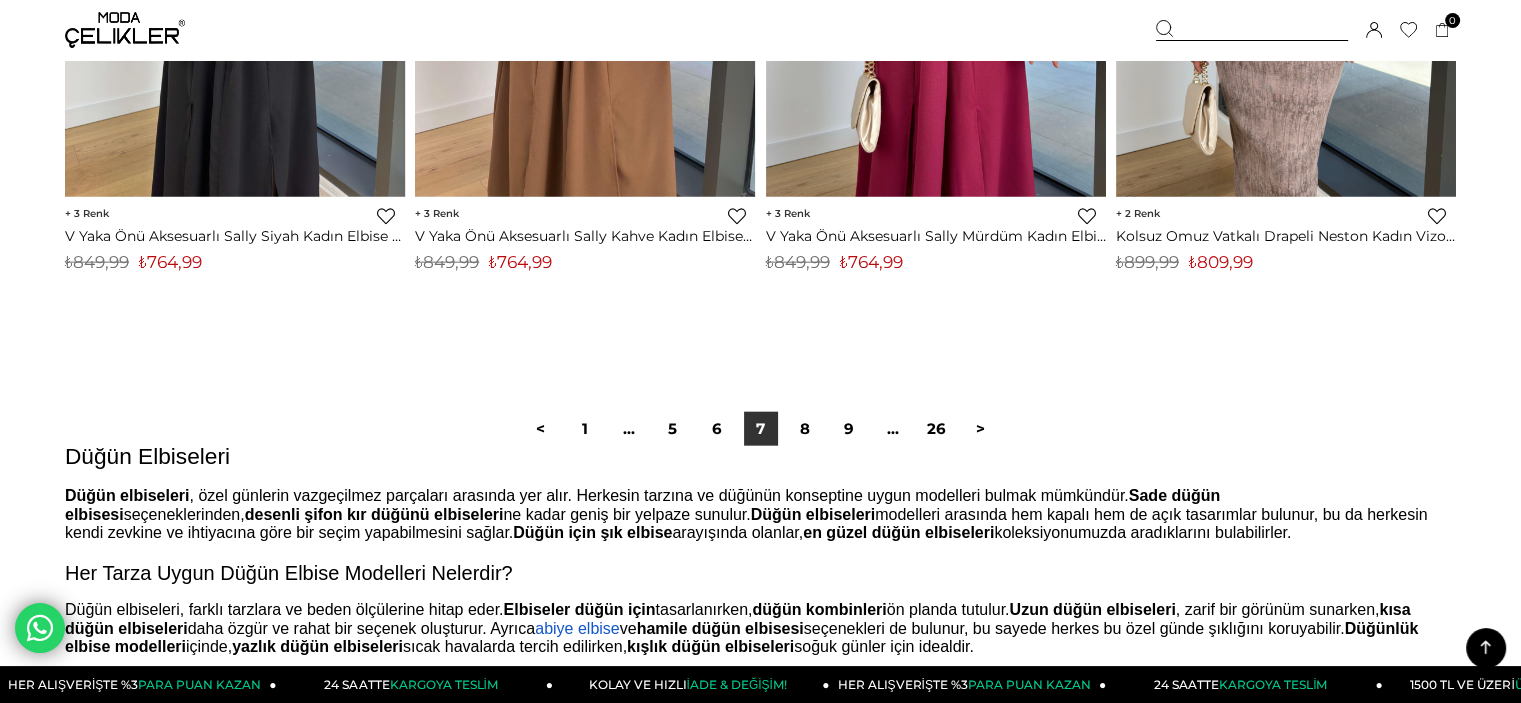 scroll, scrollTop: 12264, scrollLeft: 0, axis: vertical 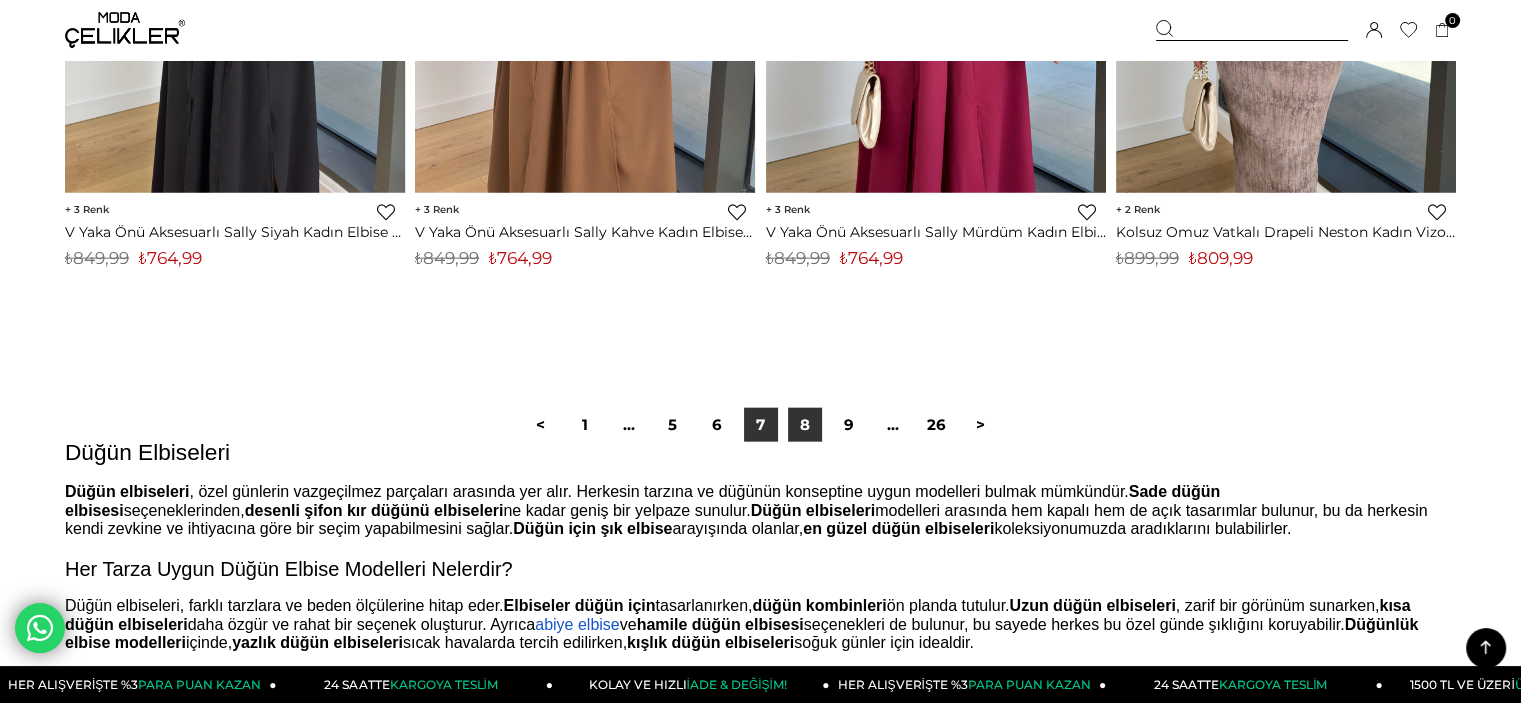 click on "8" at bounding box center [805, 425] 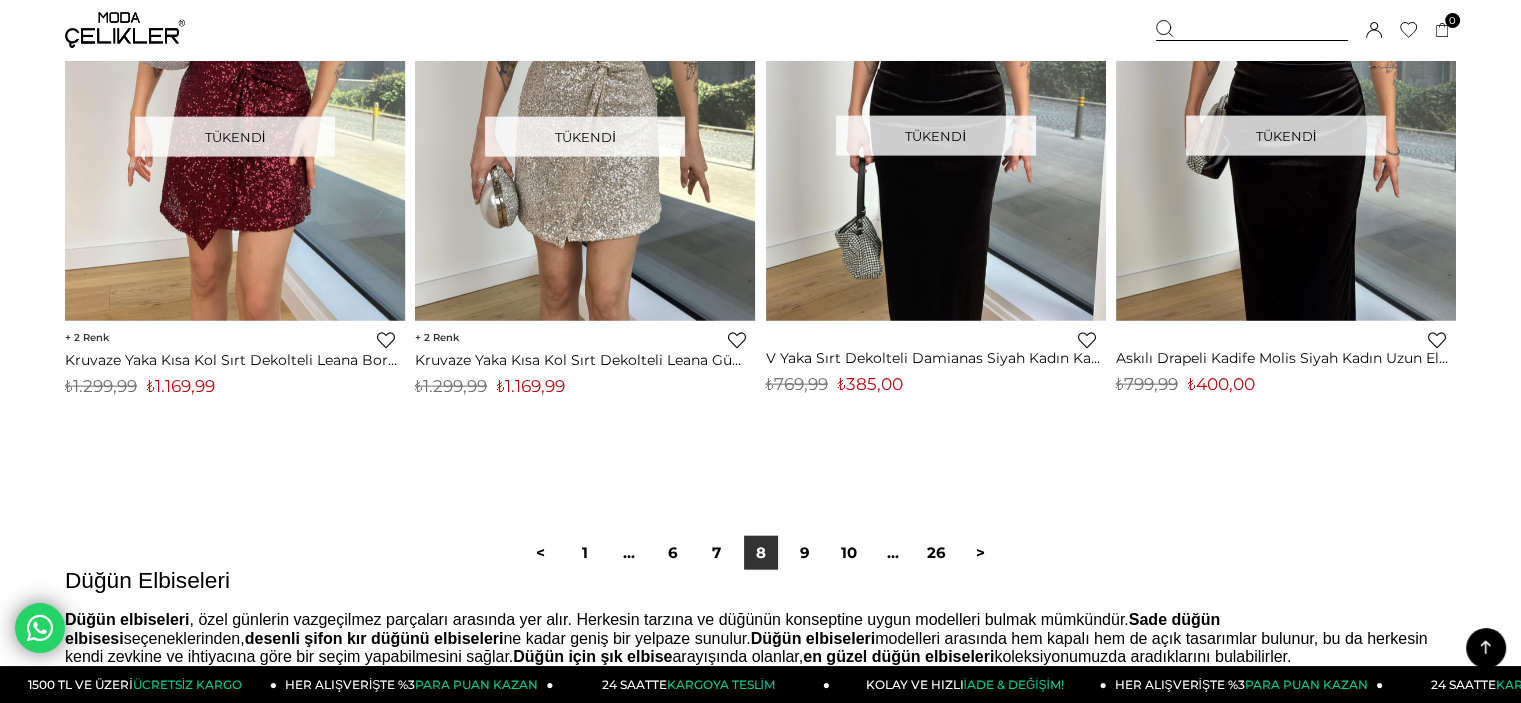 scroll, scrollTop: 12131, scrollLeft: 0, axis: vertical 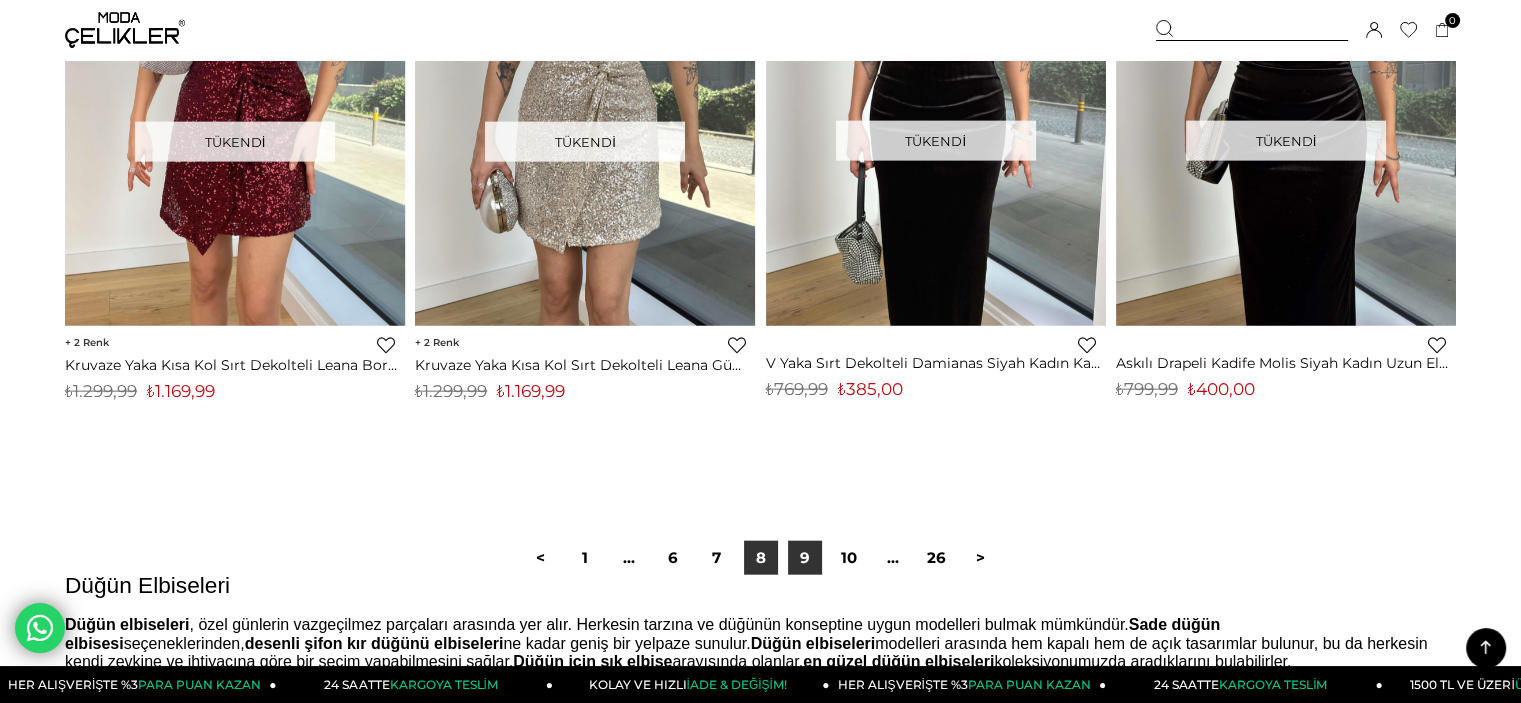 click on "9" at bounding box center [805, 558] 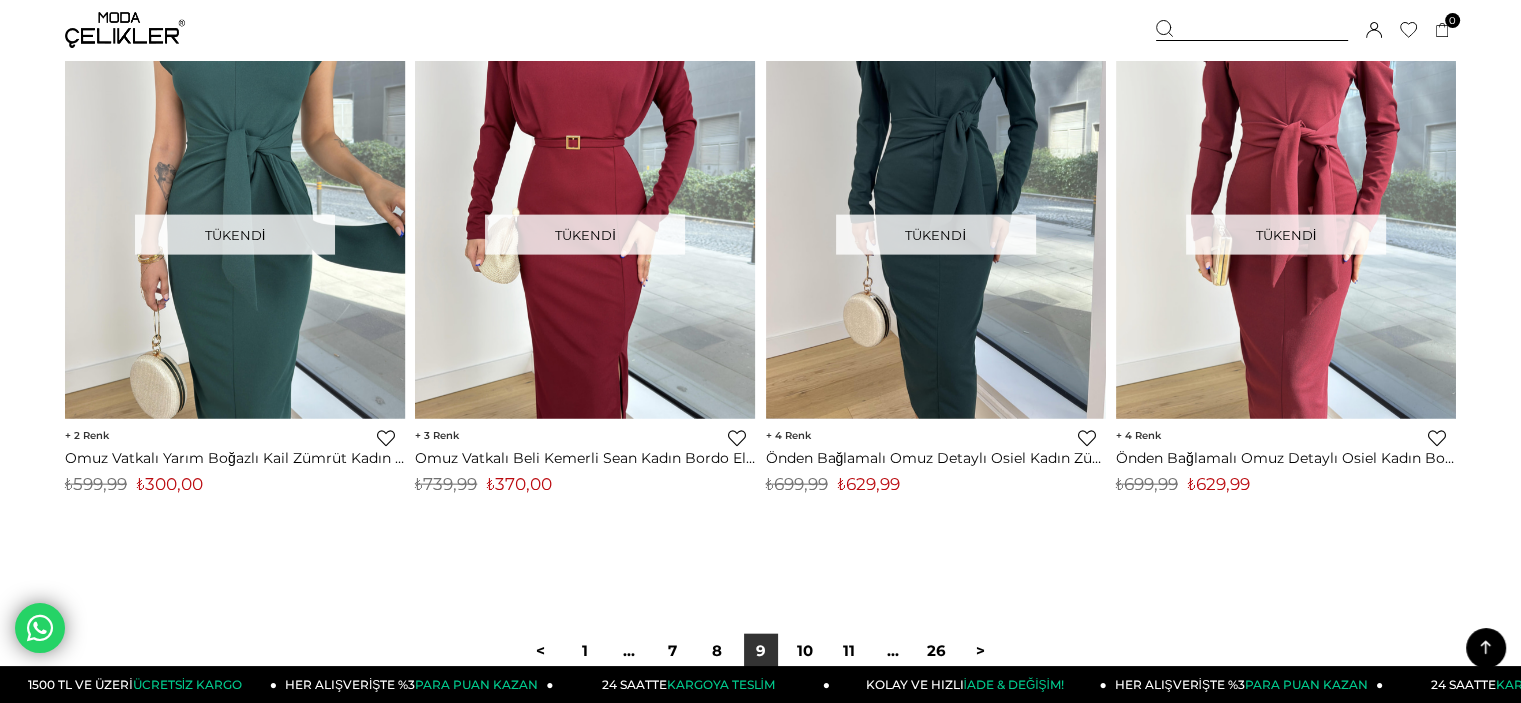 scroll, scrollTop: 12216, scrollLeft: 0, axis: vertical 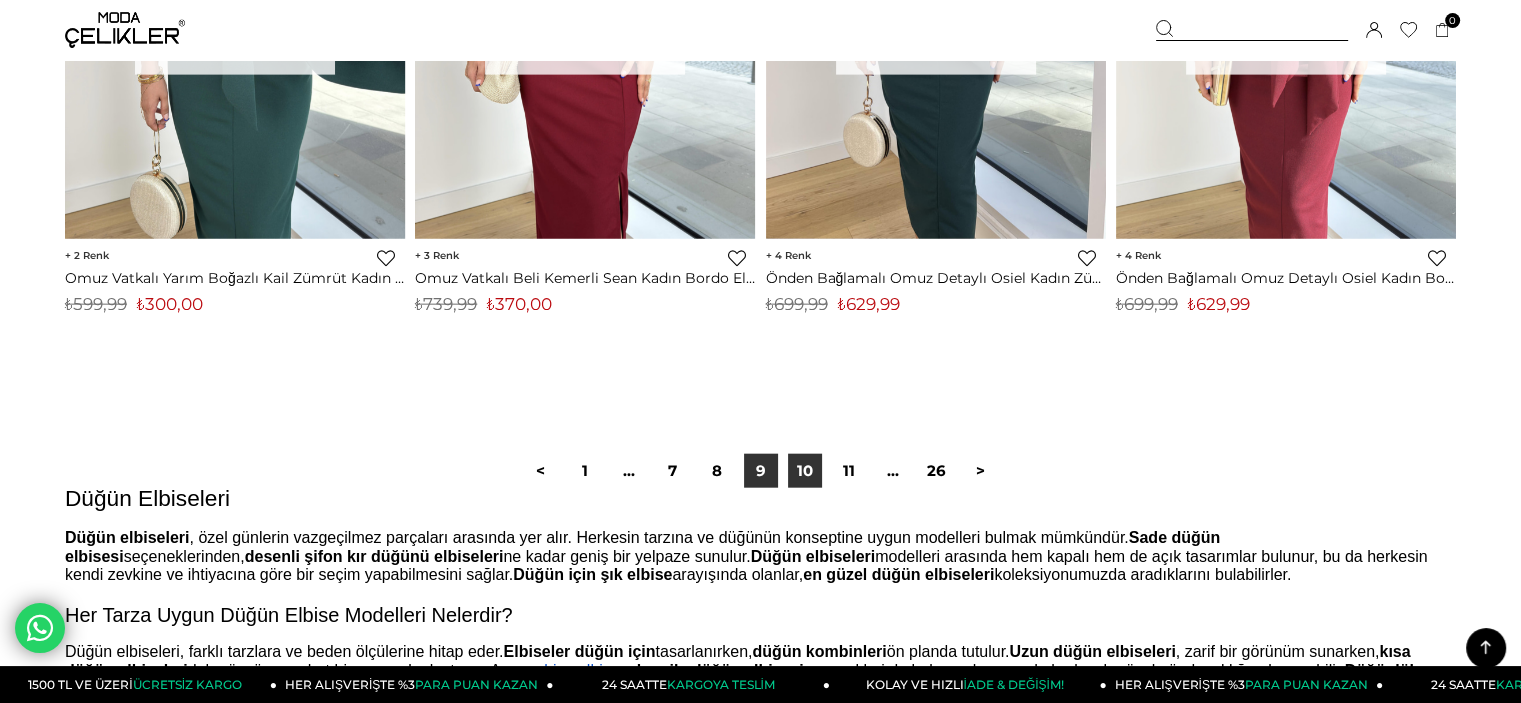 click on "10" at bounding box center (805, 471) 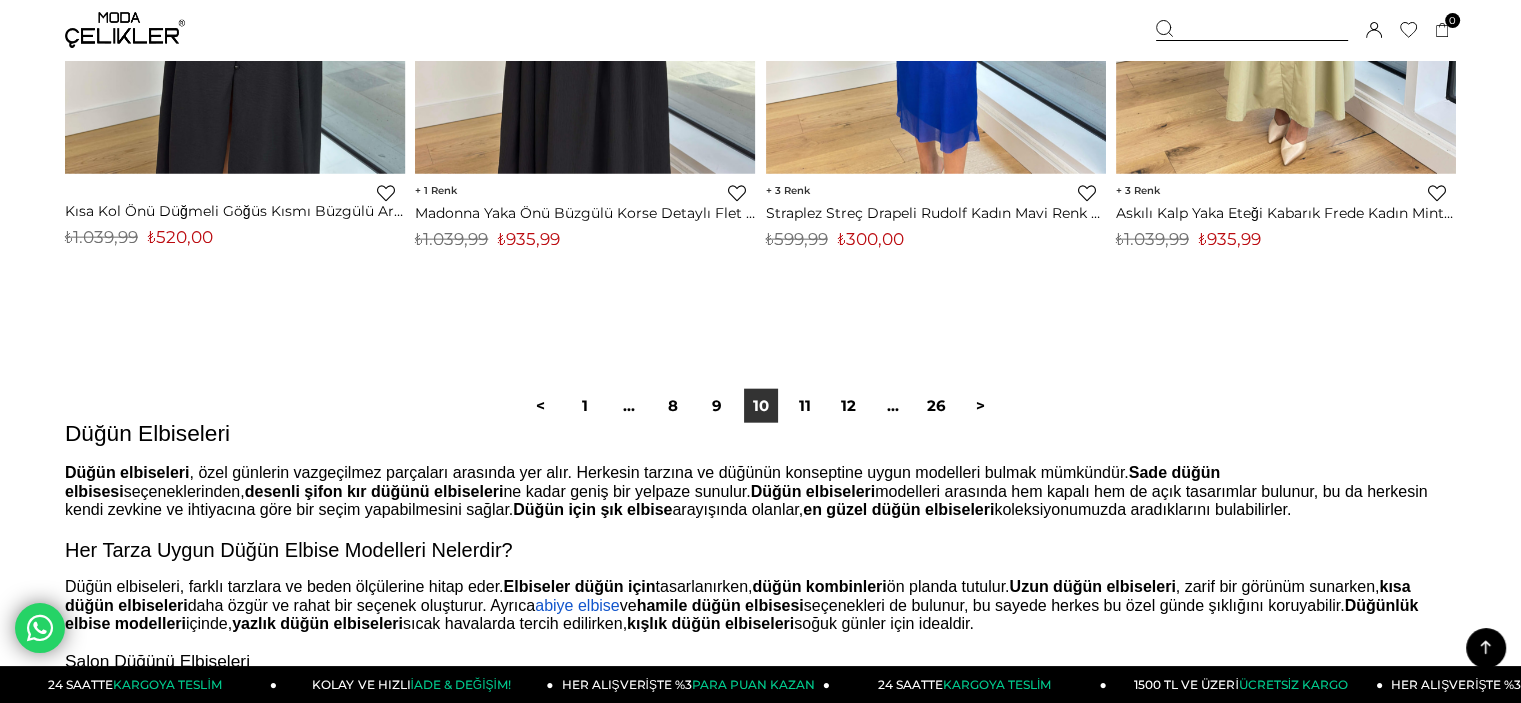 scroll, scrollTop: 12292, scrollLeft: 0, axis: vertical 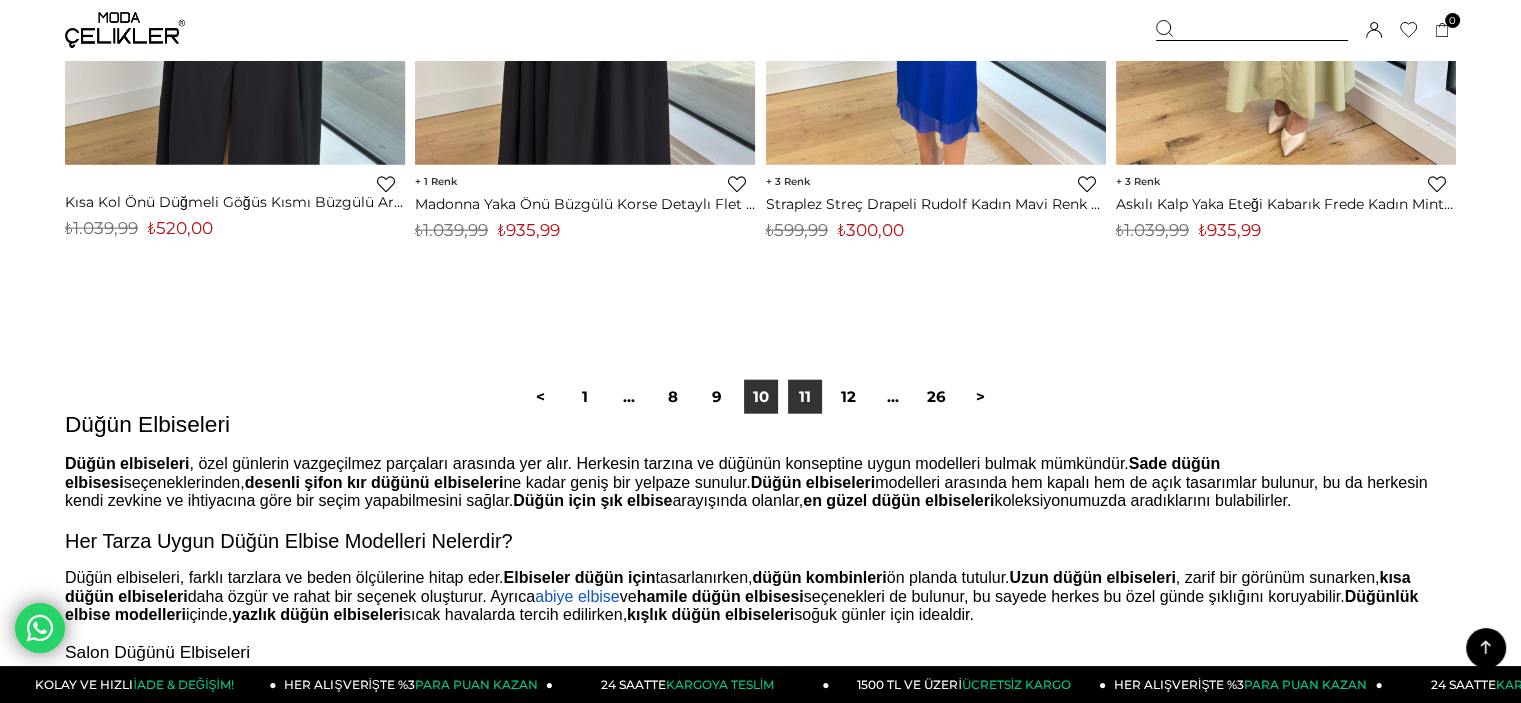click on "11" at bounding box center [805, 397] 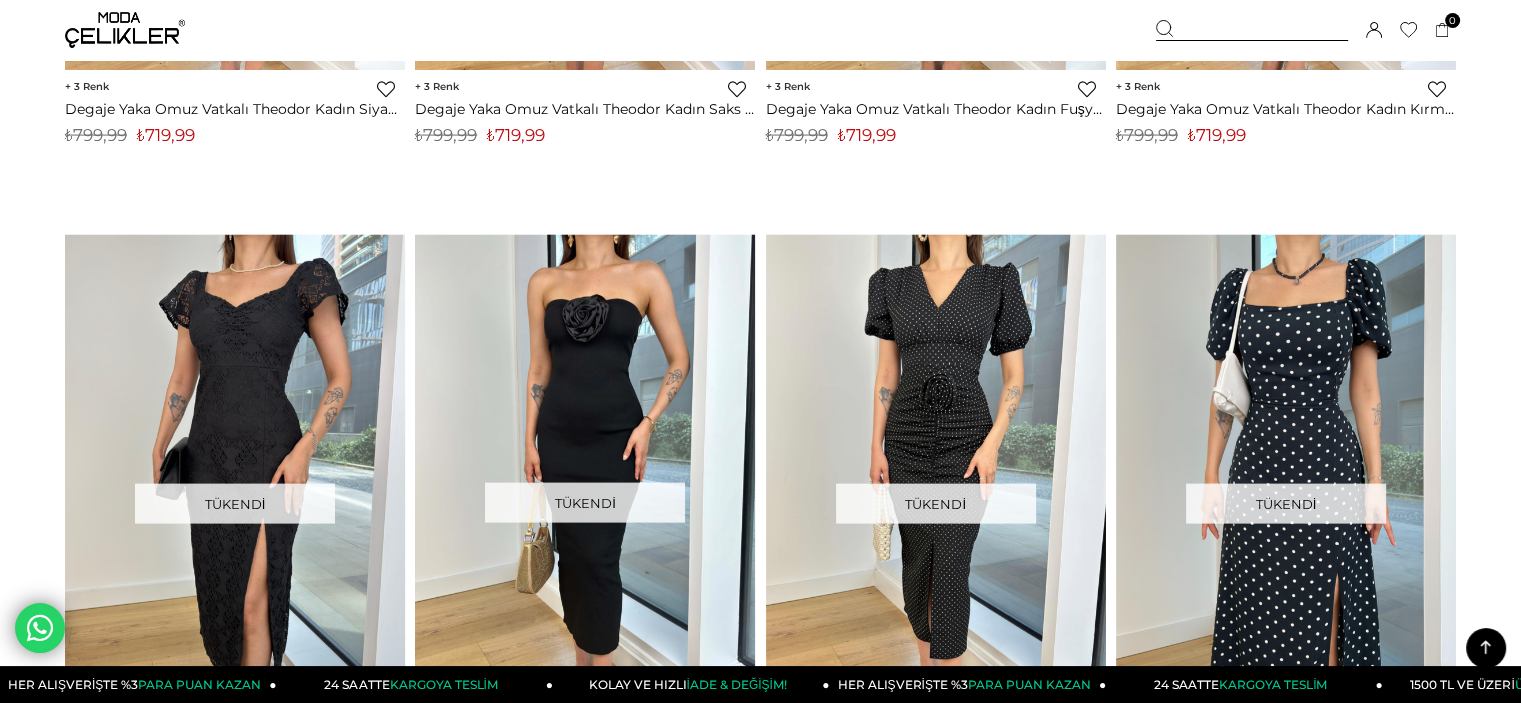 scroll, scrollTop: 11827, scrollLeft: 0, axis: vertical 